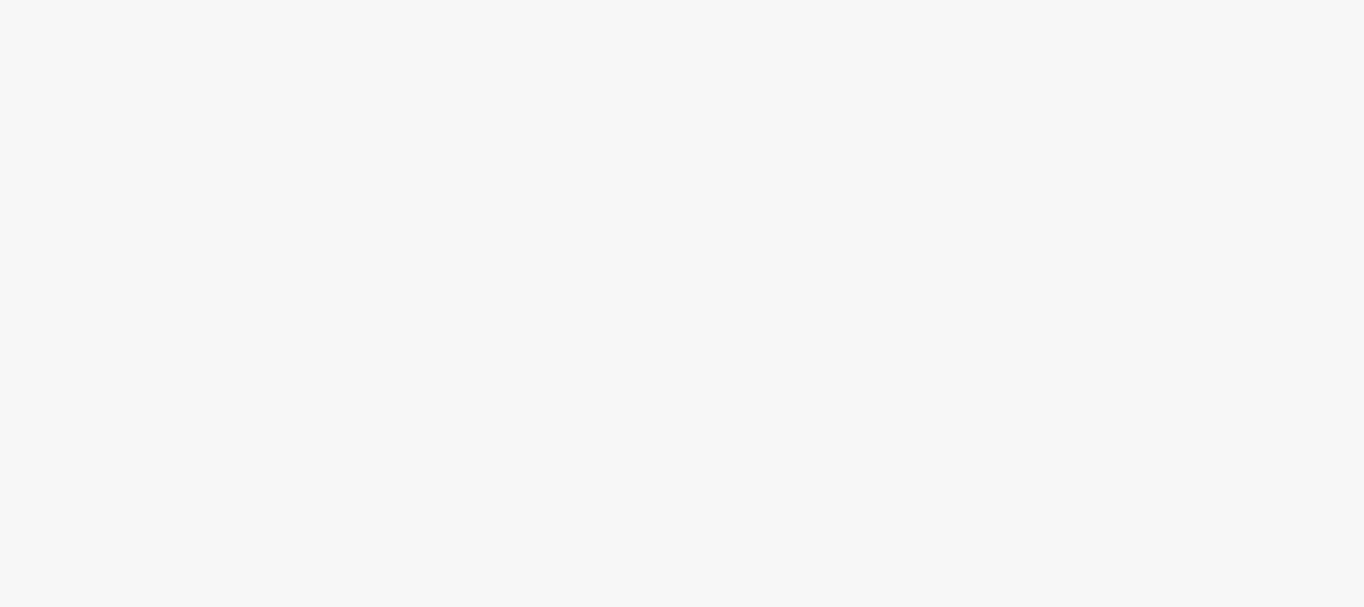 scroll, scrollTop: 0, scrollLeft: 0, axis: both 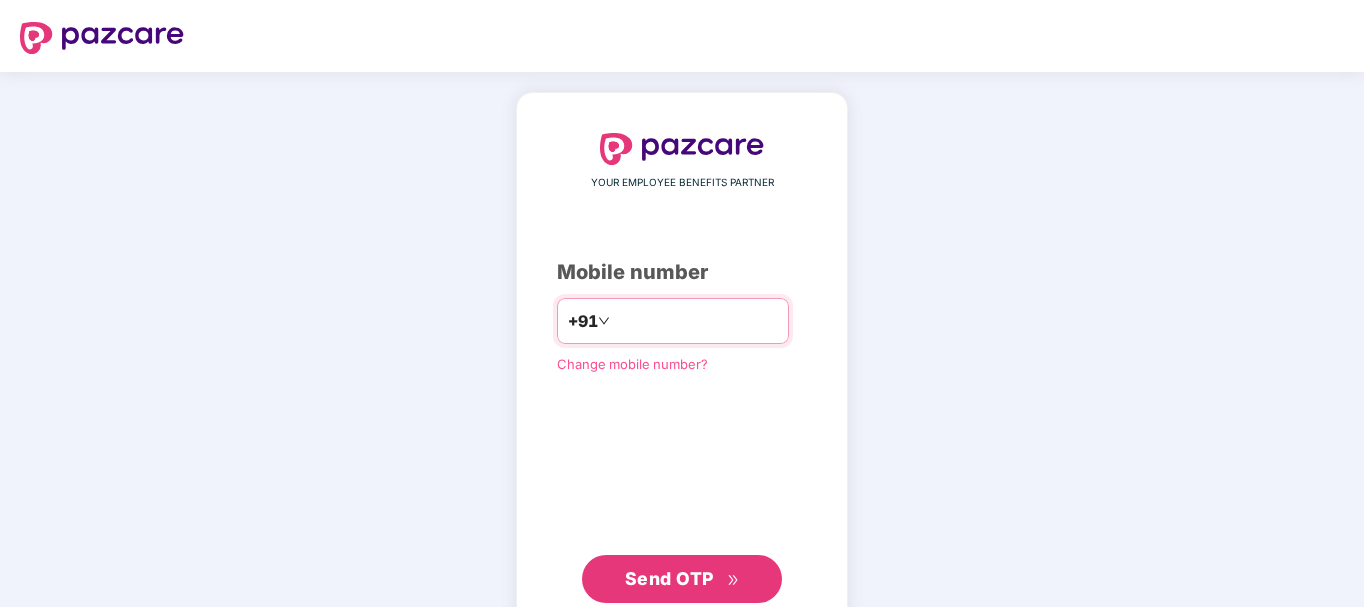 type on "**********" 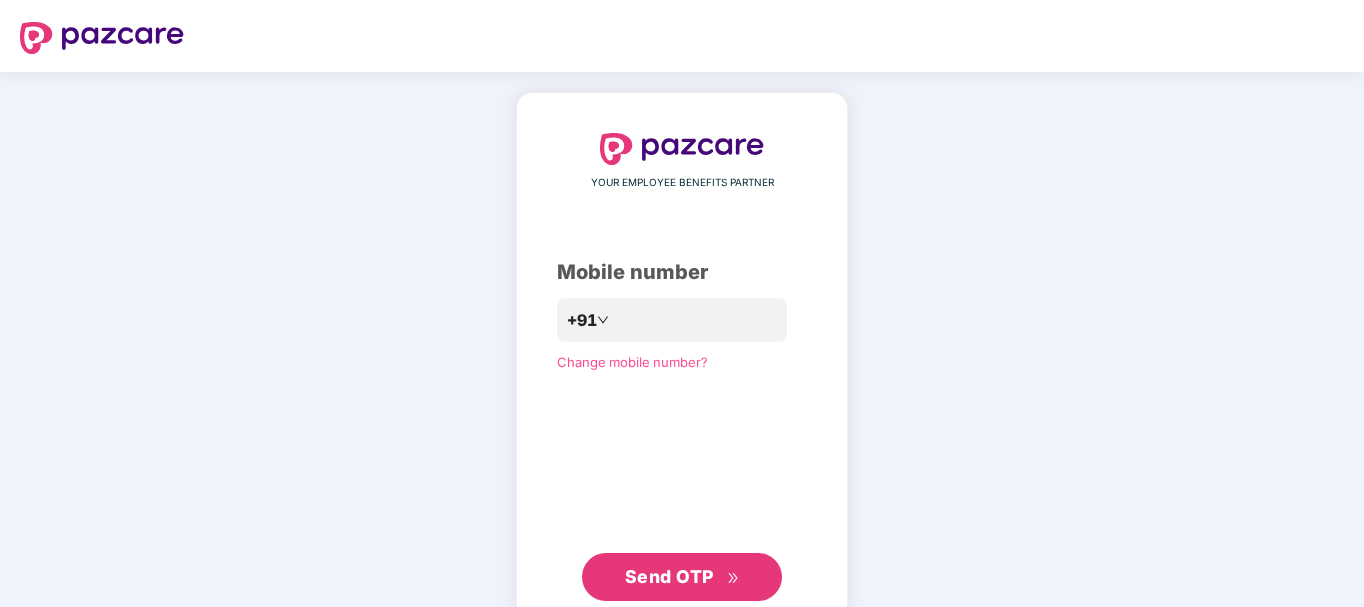 click on "Send OTP" at bounding box center [682, 577] 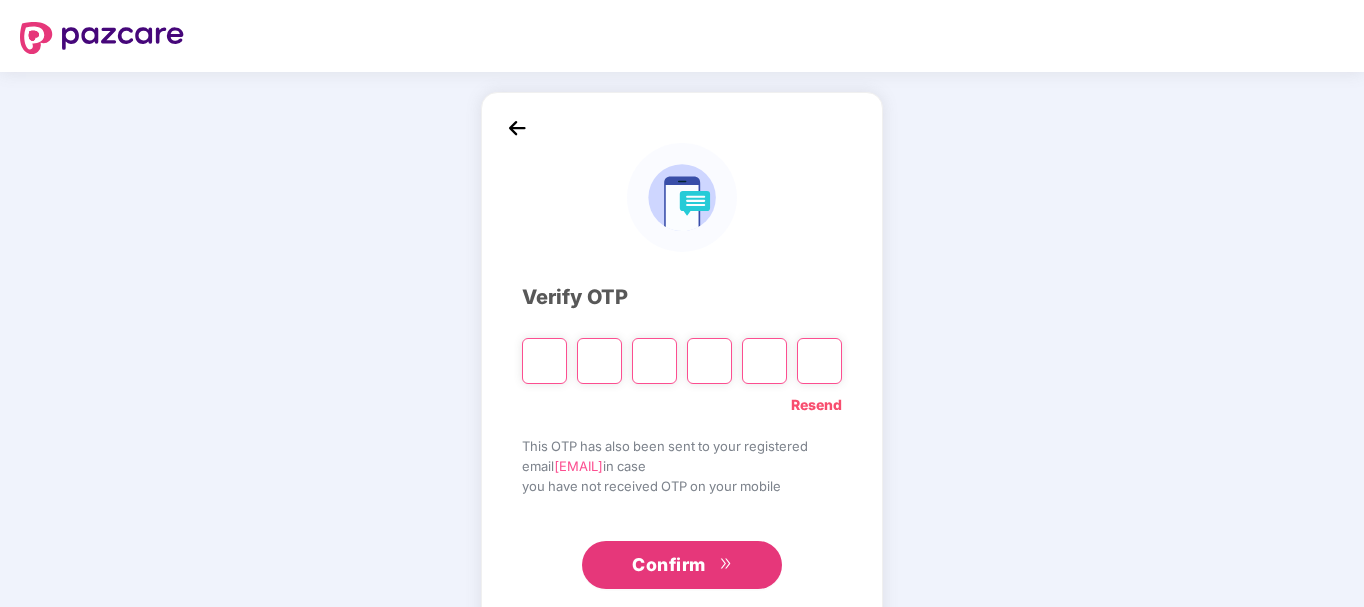 type on "*" 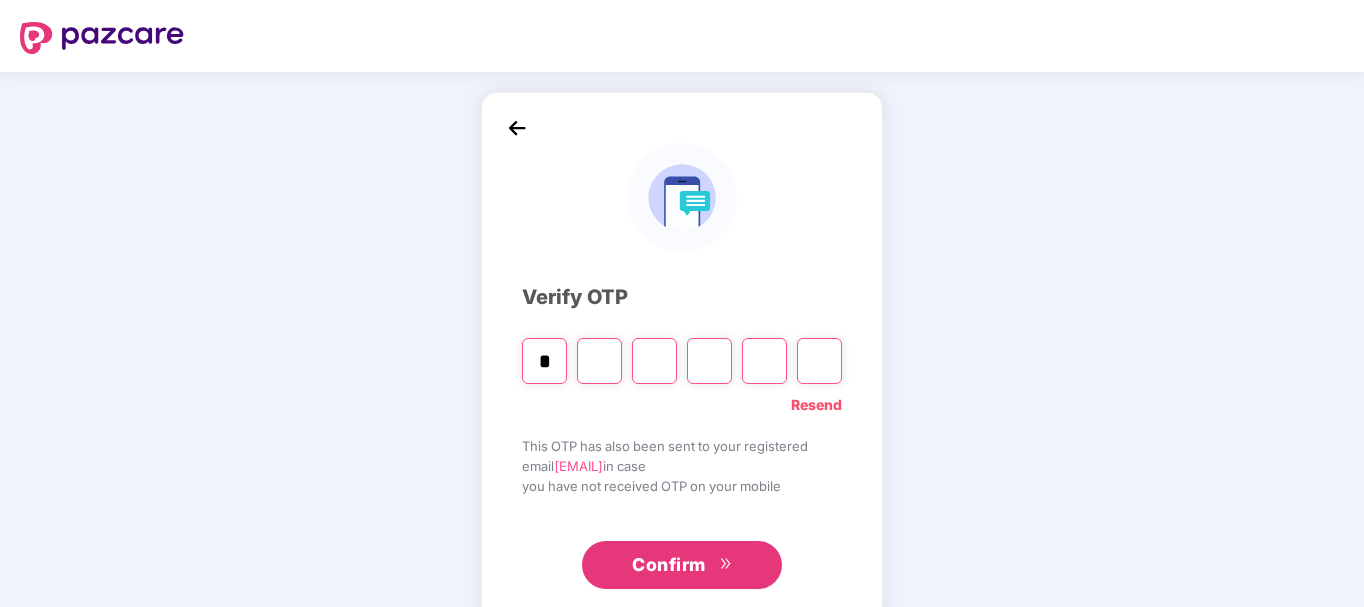 type on "*" 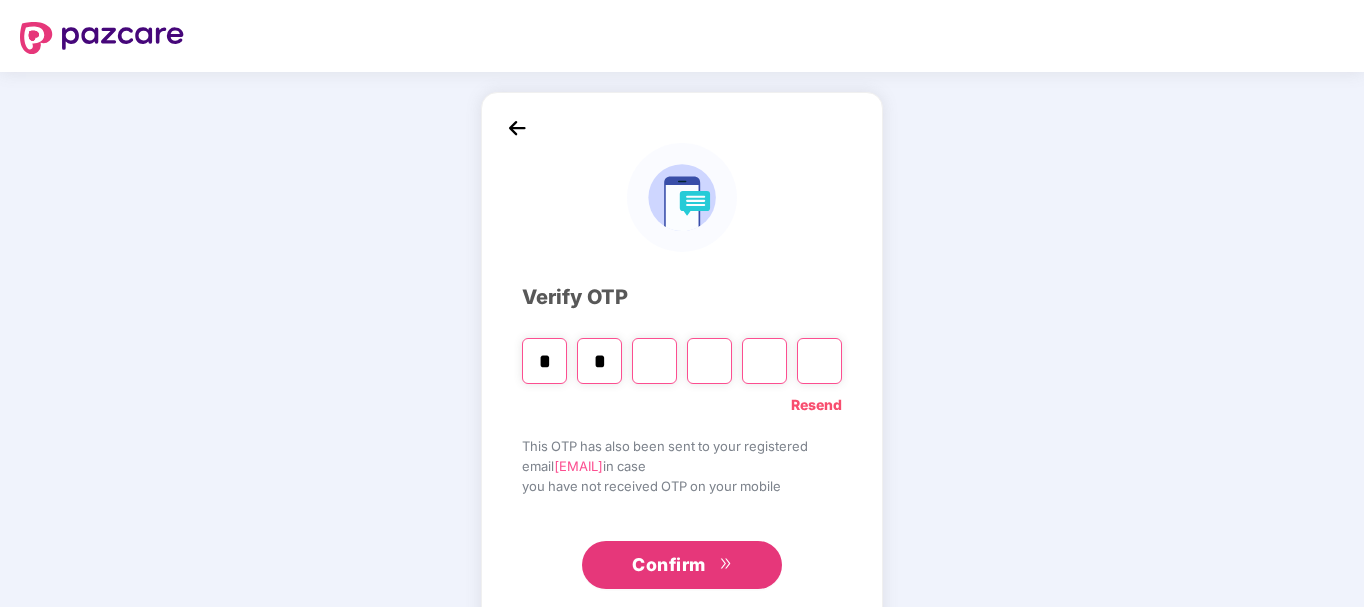 type on "*" 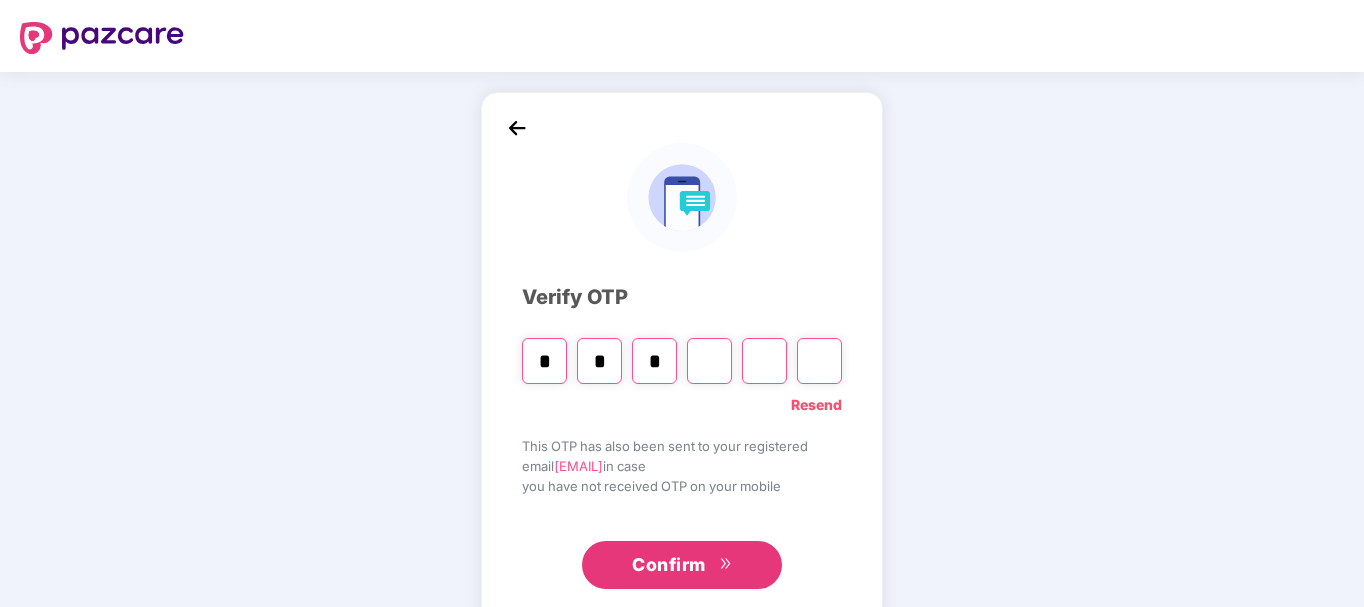 type on "*" 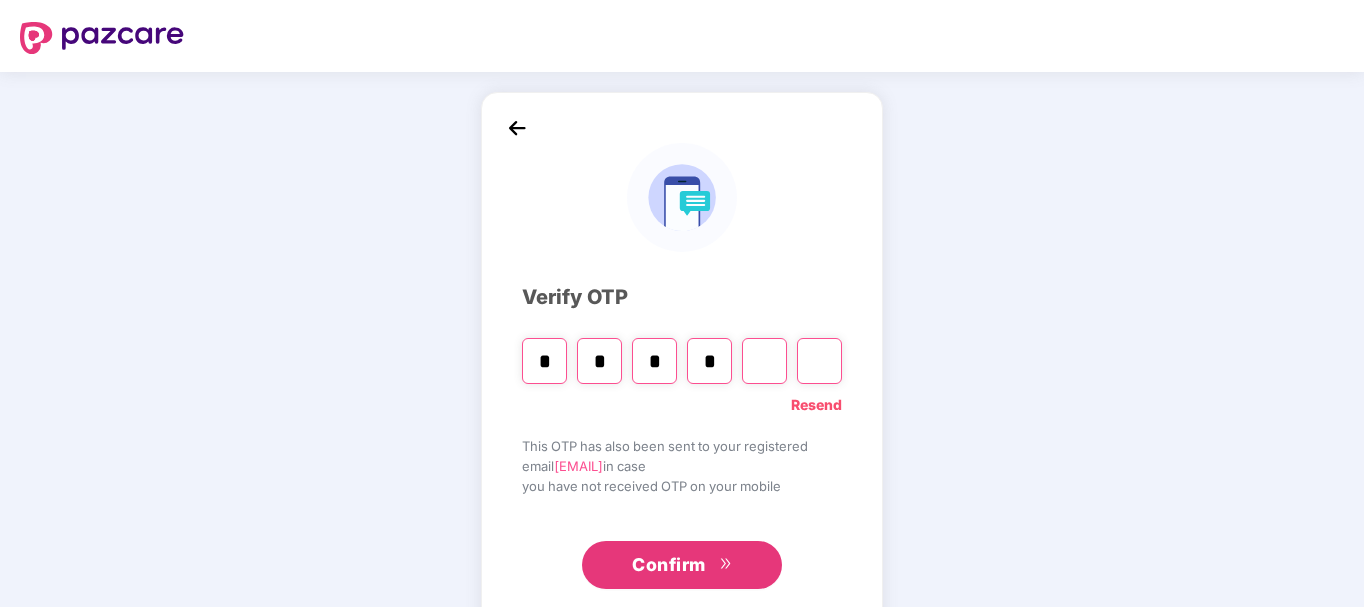type on "*" 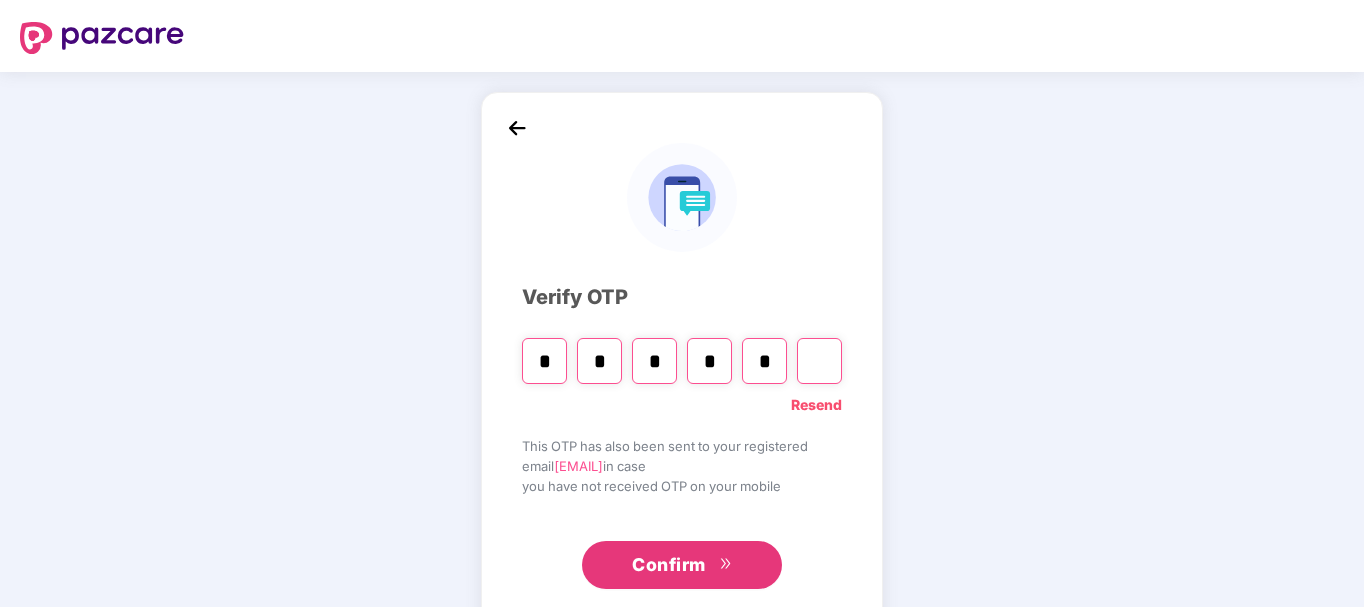 type on "*" 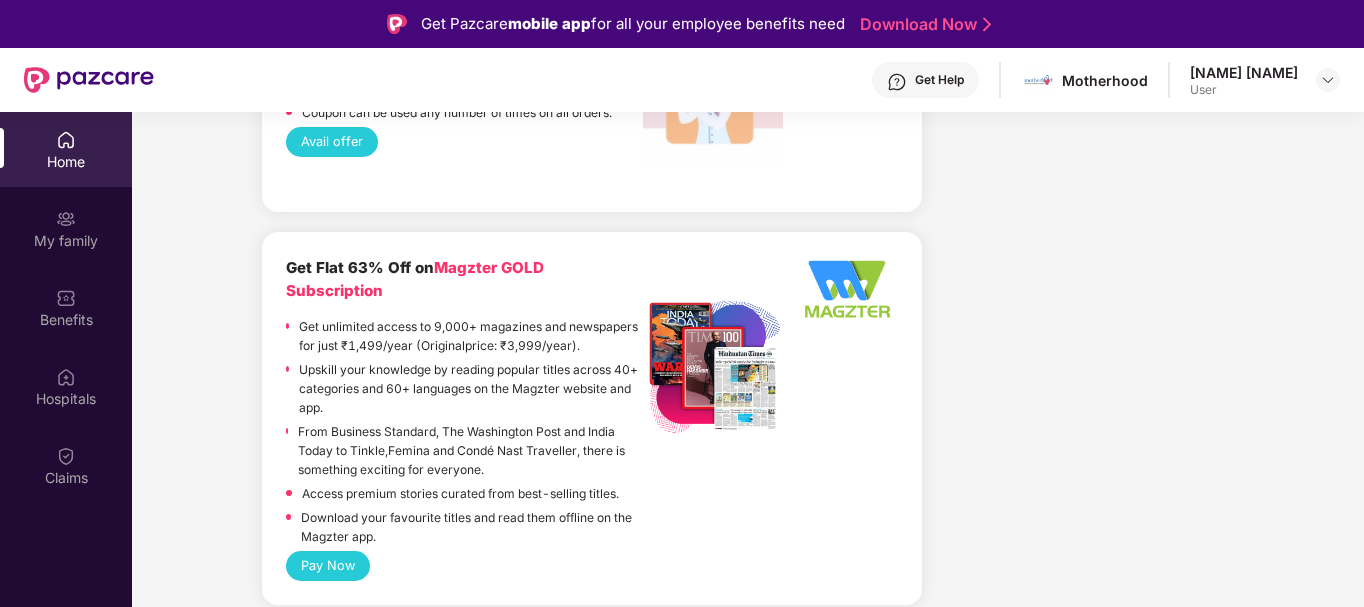 scroll, scrollTop: 2247, scrollLeft: 0, axis: vertical 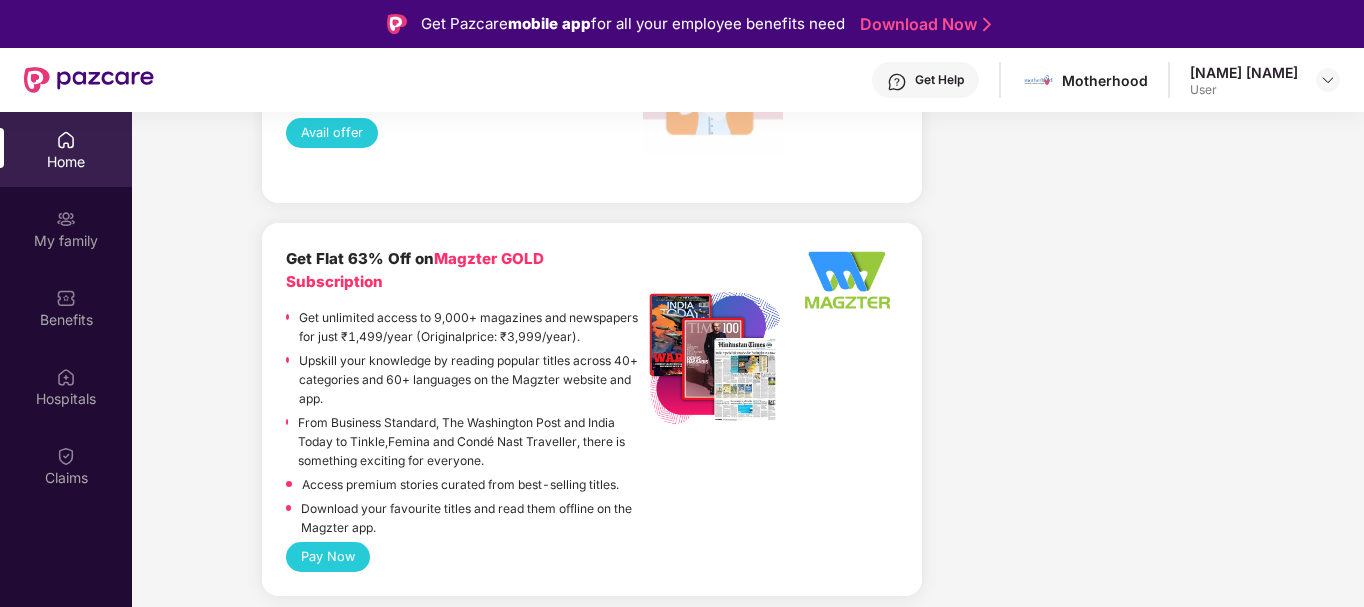 drag, startPoint x: 1119, startPoint y: 456, endPoint x: 1130, endPoint y: 428, distance: 30.083218 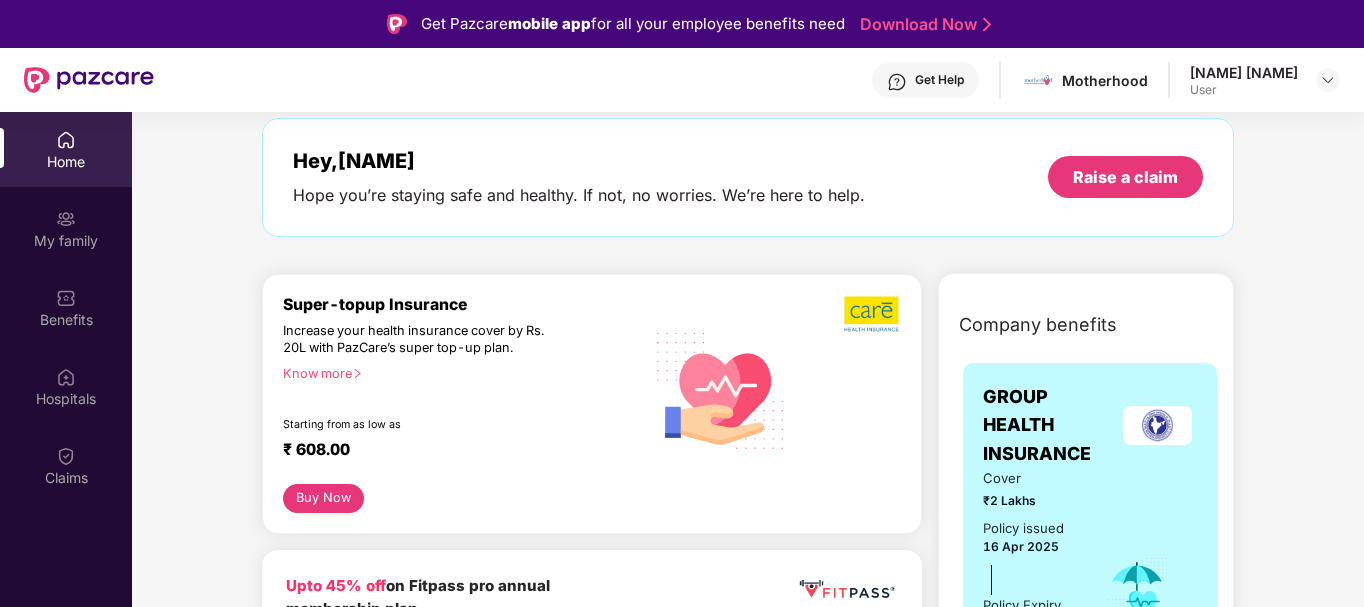 scroll, scrollTop: 100, scrollLeft: 0, axis: vertical 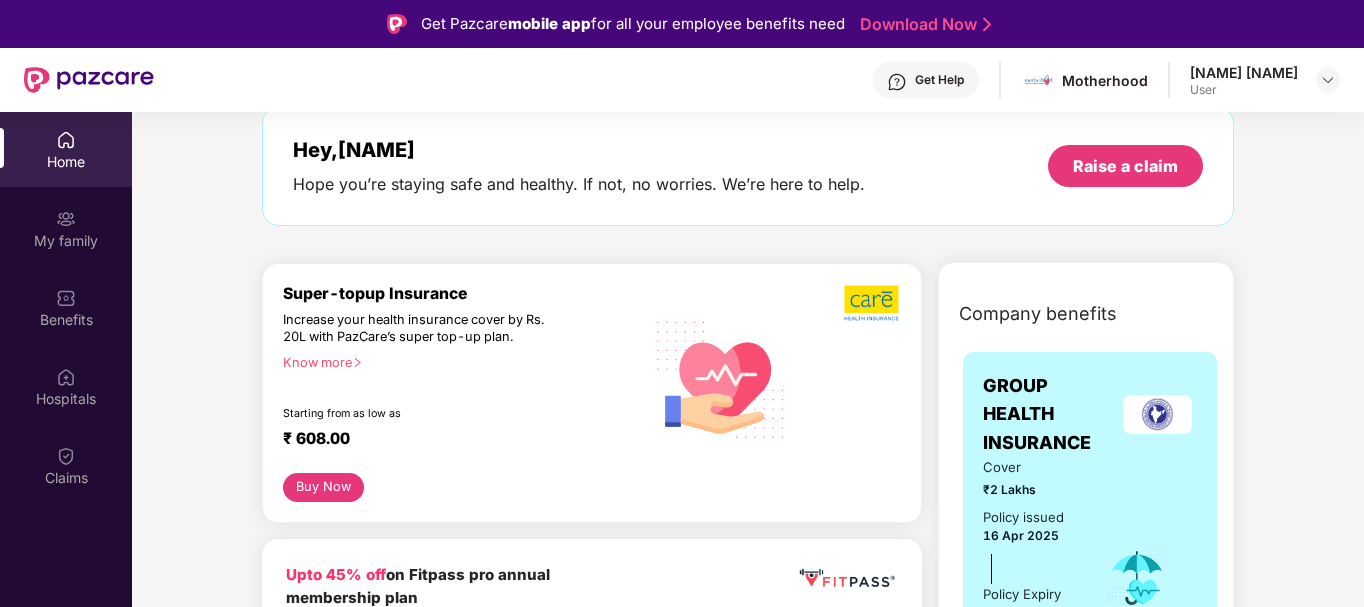 click on "Know more" at bounding box center [457, 362] 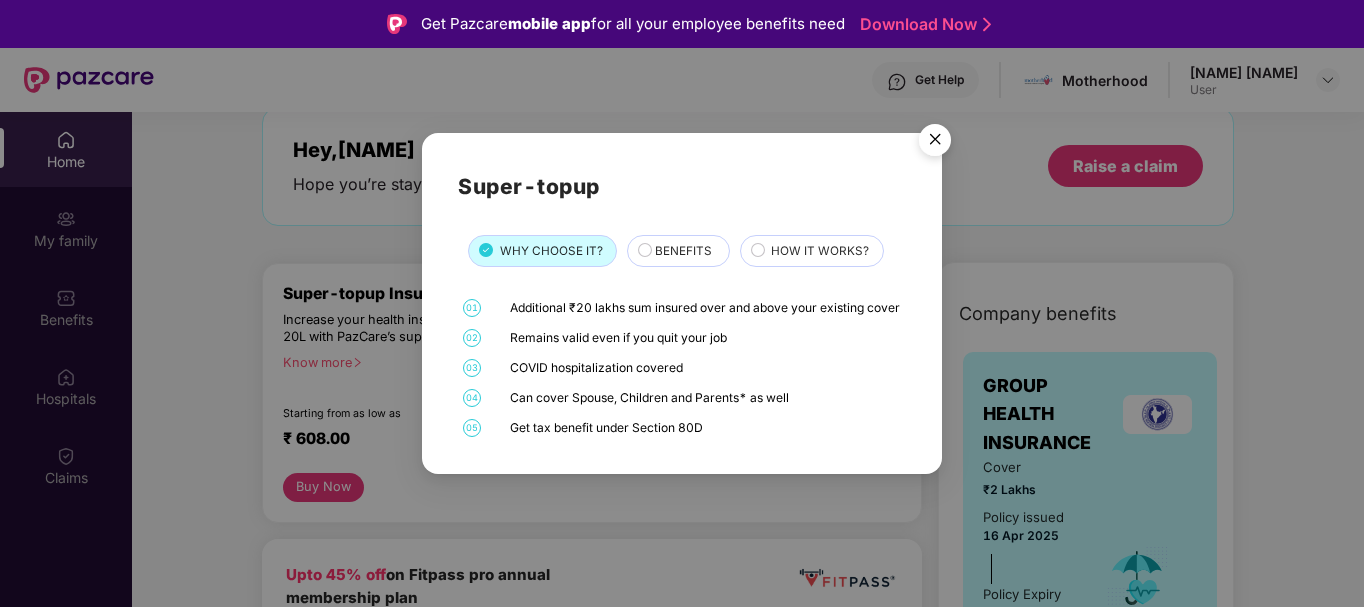 click on "BENEFITS" at bounding box center (683, 251) 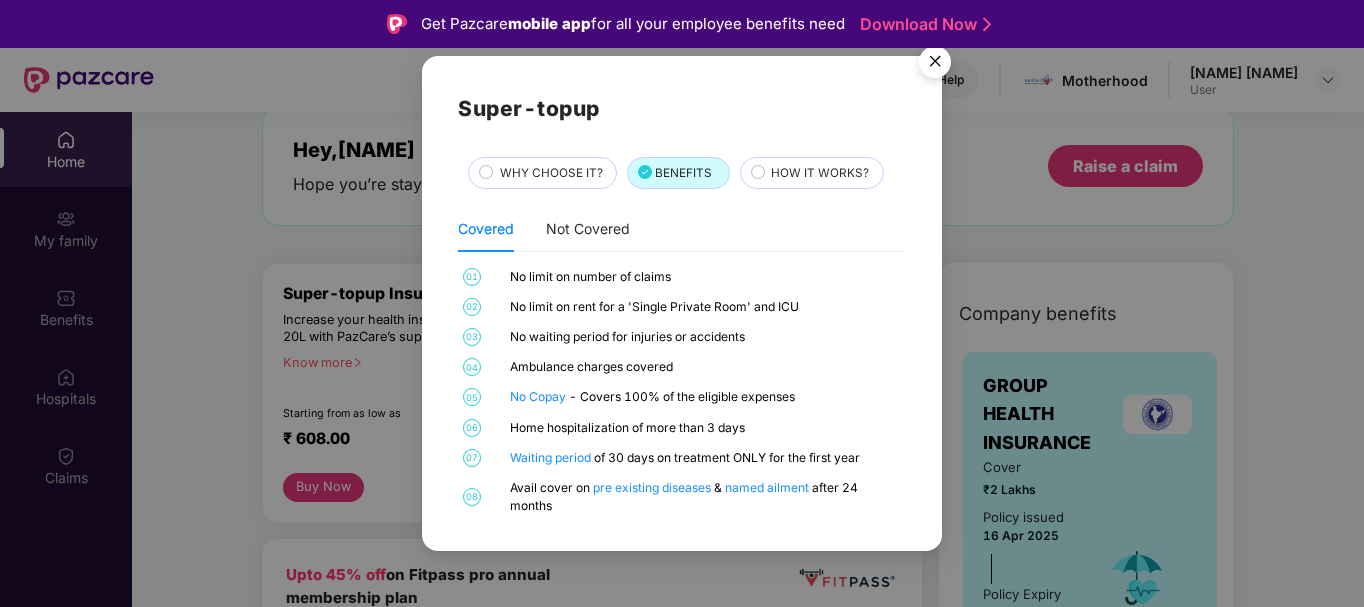 click on "HOW IT WORKS?" at bounding box center (820, 173) 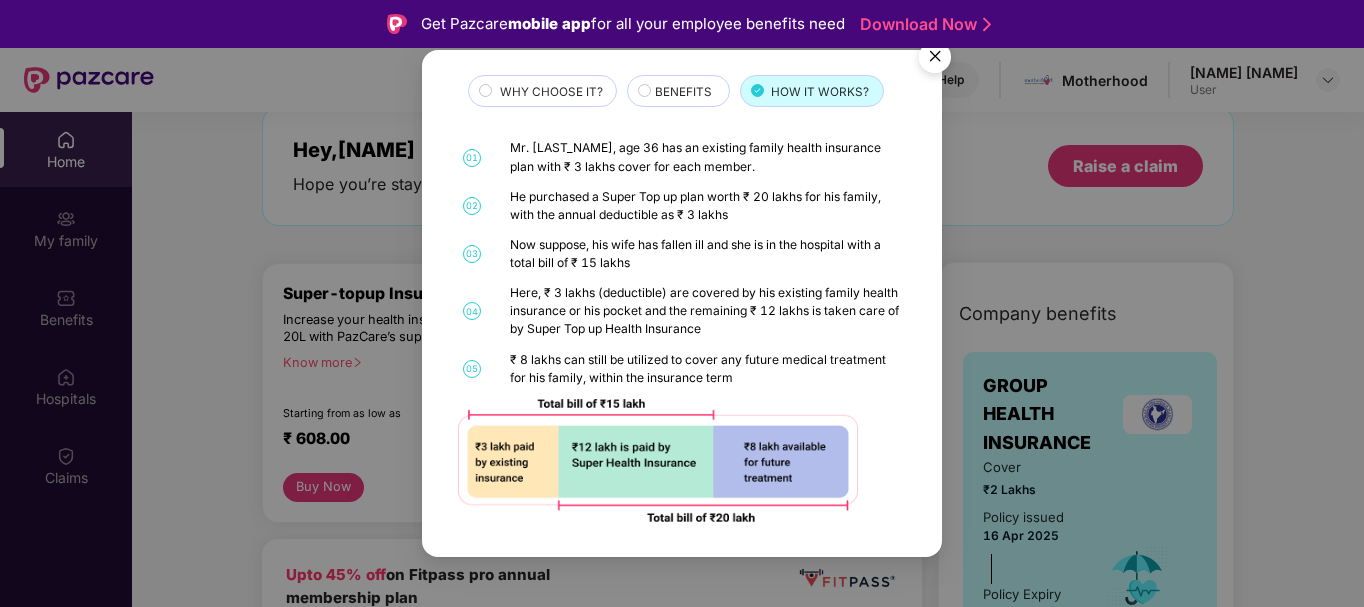 scroll, scrollTop: 77, scrollLeft: 0, axis: vertical 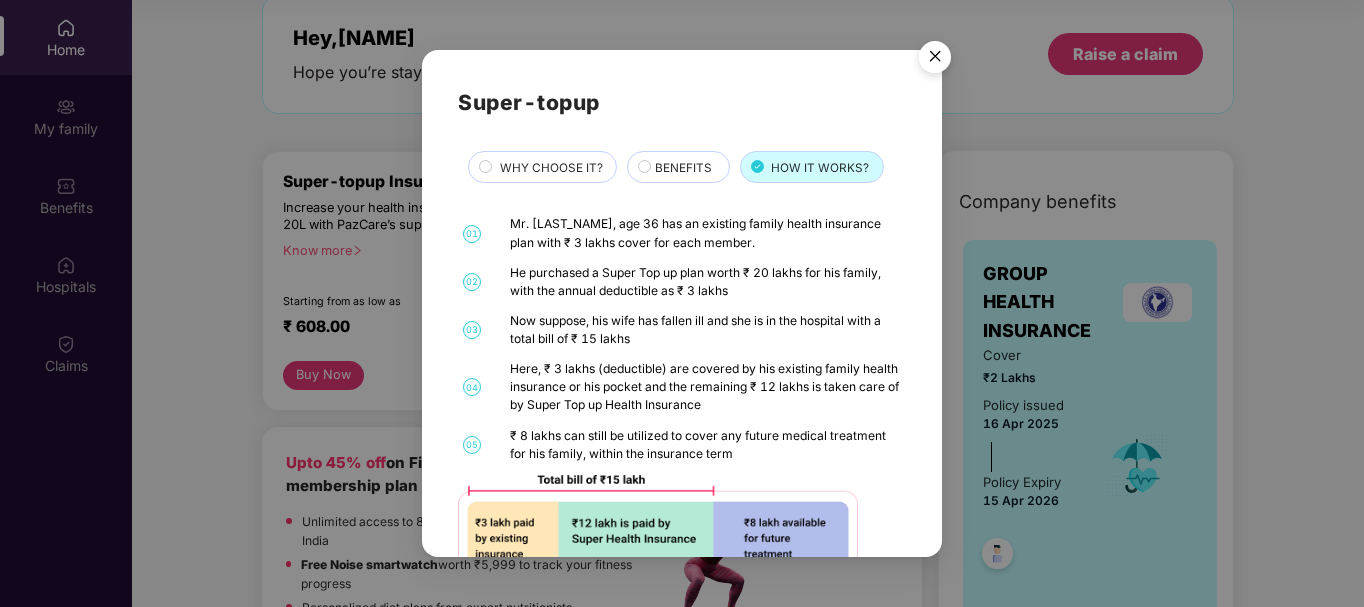 click on "BENEFITS" at bounding box center (683, 168) 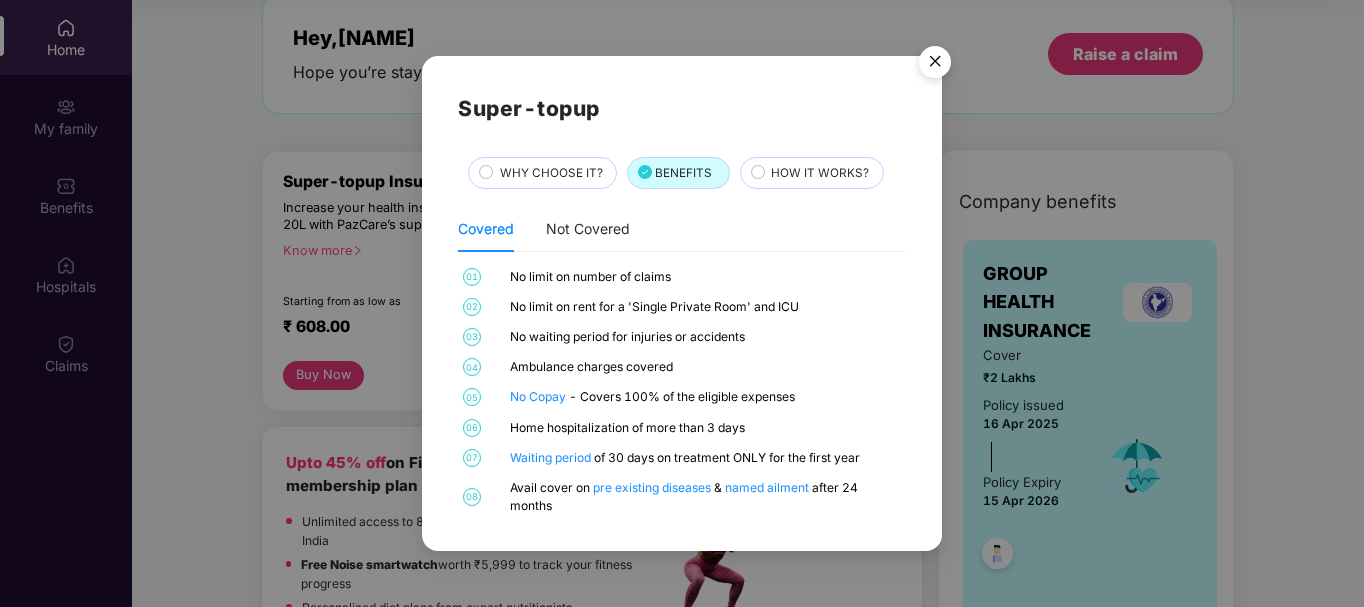 click on "WHY CHOOSE IT?" at bounding box center (551, 173) 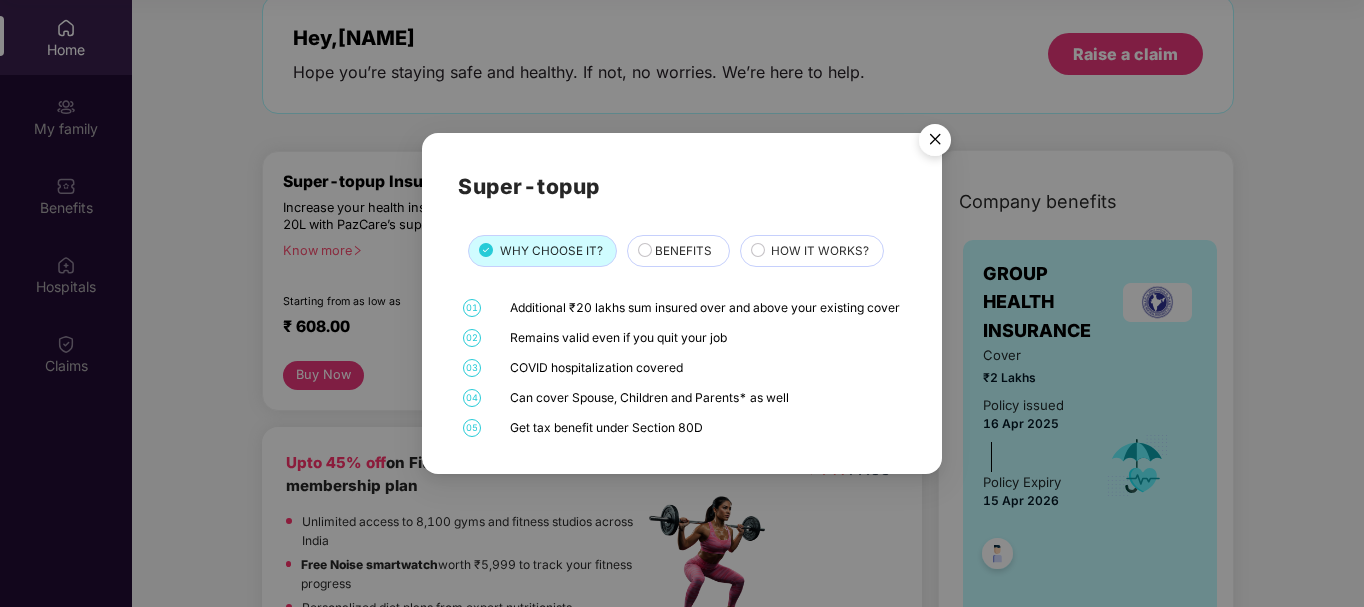 click at bounding box center (935, 143) 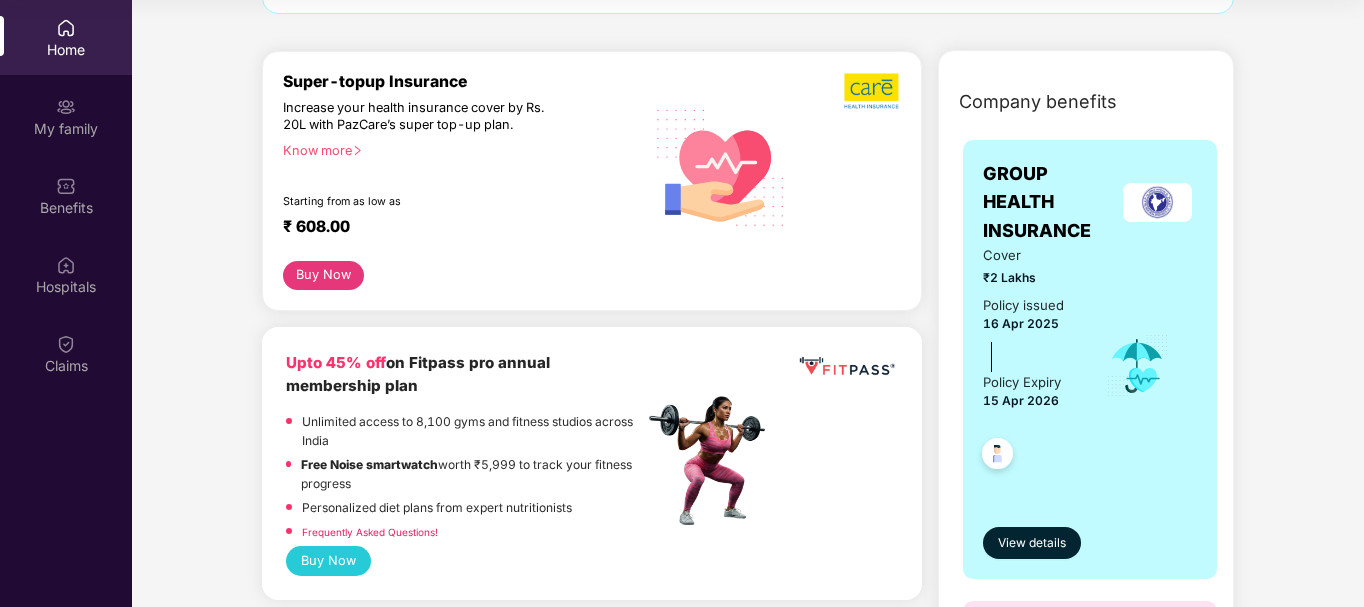 scroll, scrollTop: 233, scrollLeft: 0, axis: vertical 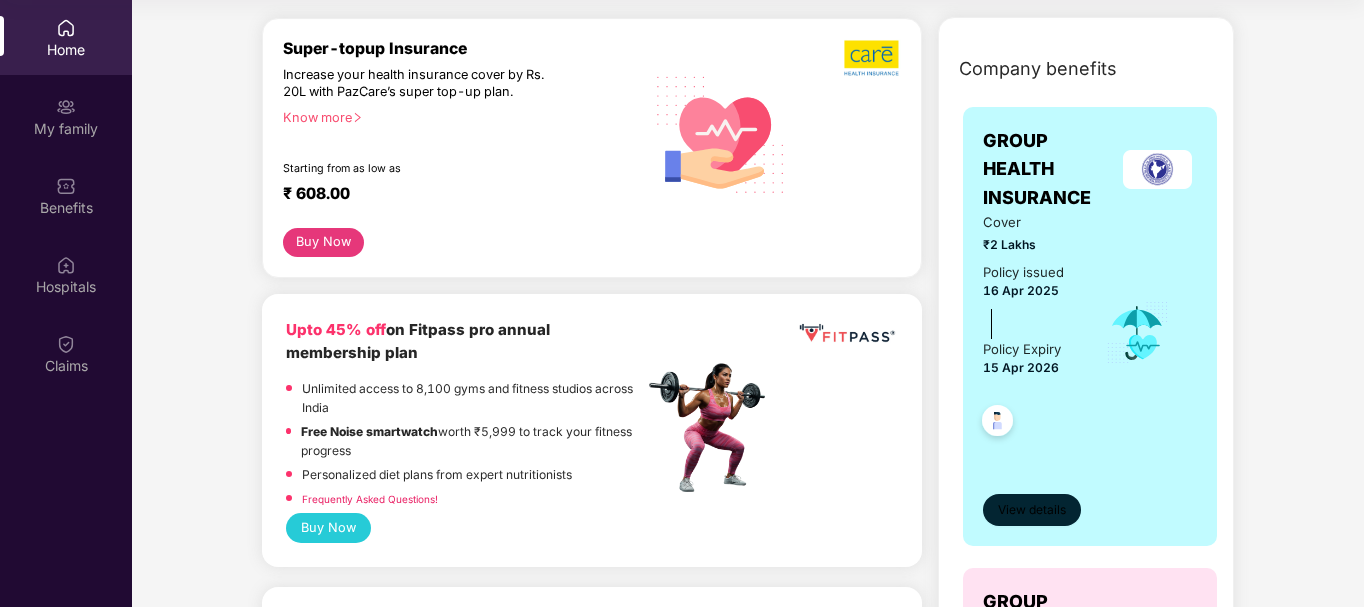click on "View details" at bounding box center (1032, 510) 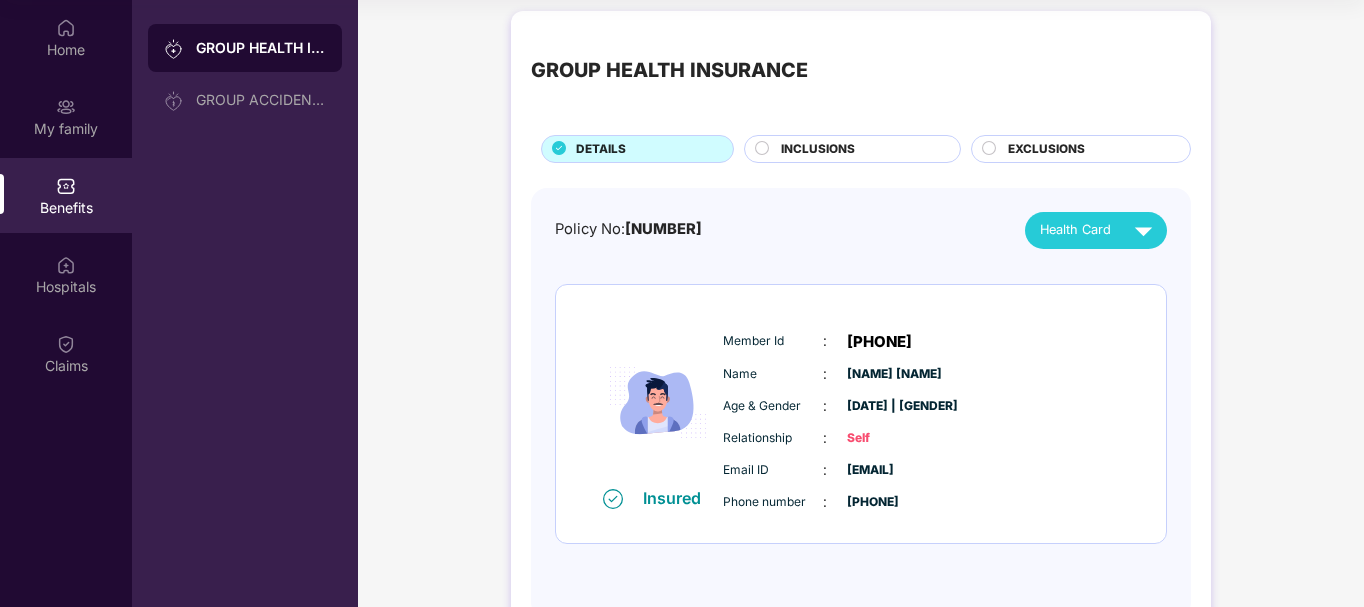 scroll, scrollTop: 0, scrollLeft: 0, axis: both 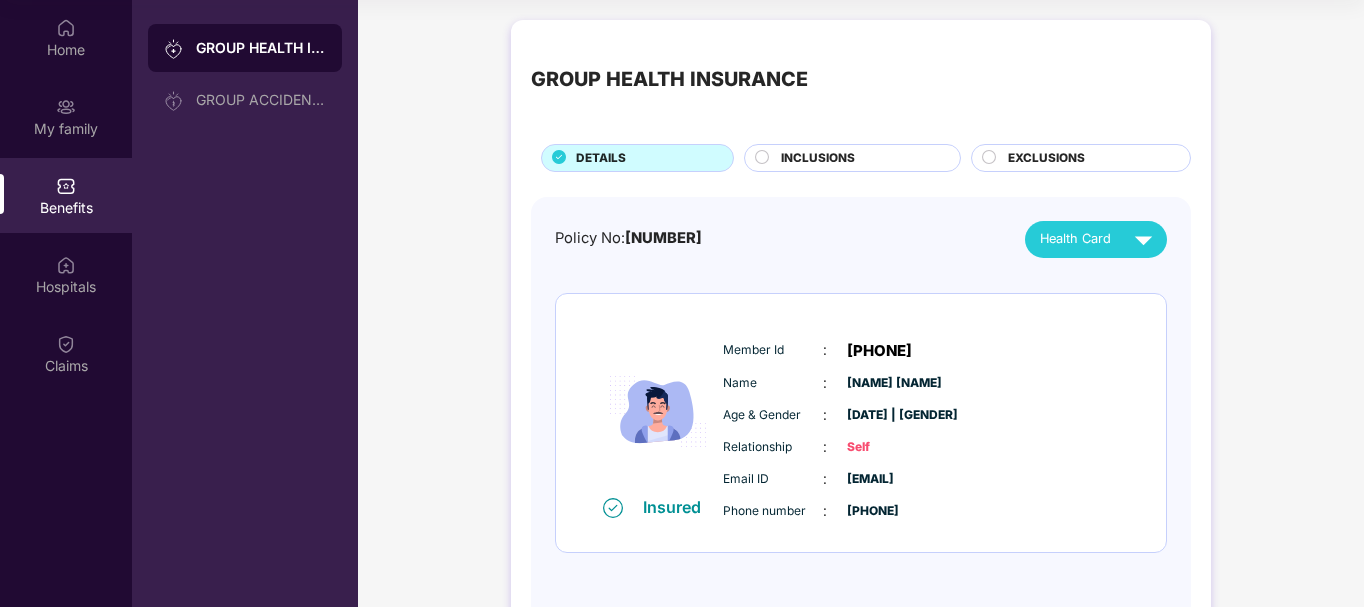 click on "INCLUSIONS" at bounding box center (860, 160) 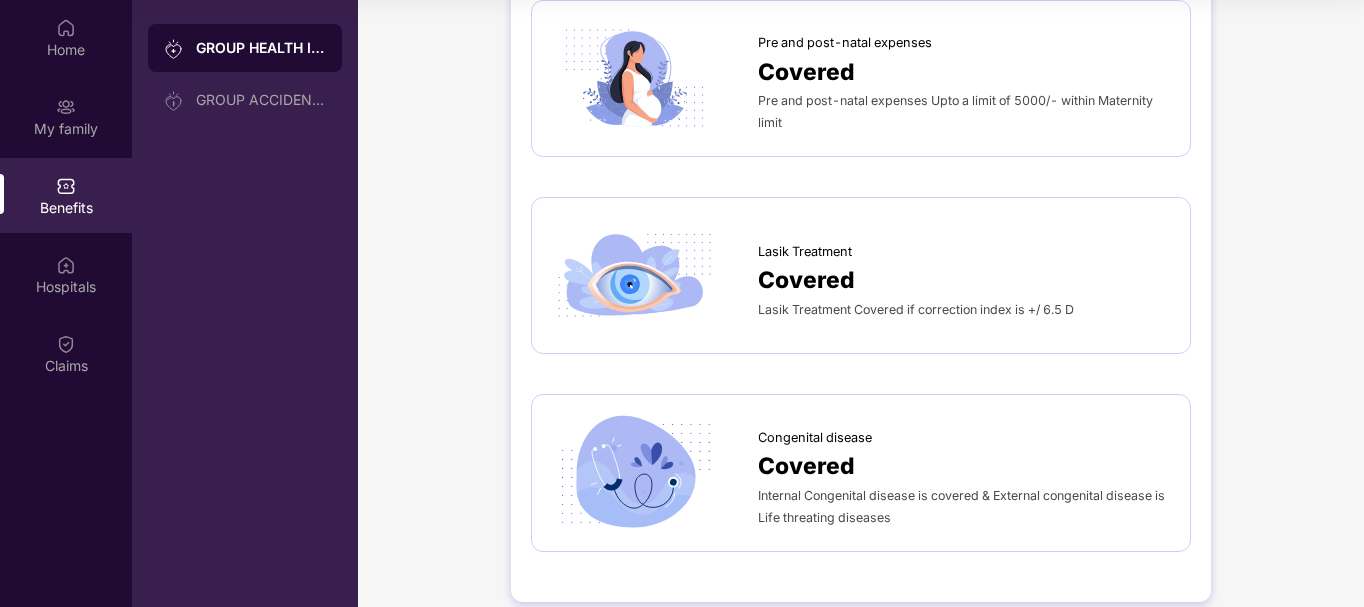 scroll, scrollTop: 2831, scrollLeft: 0, axis: vertical 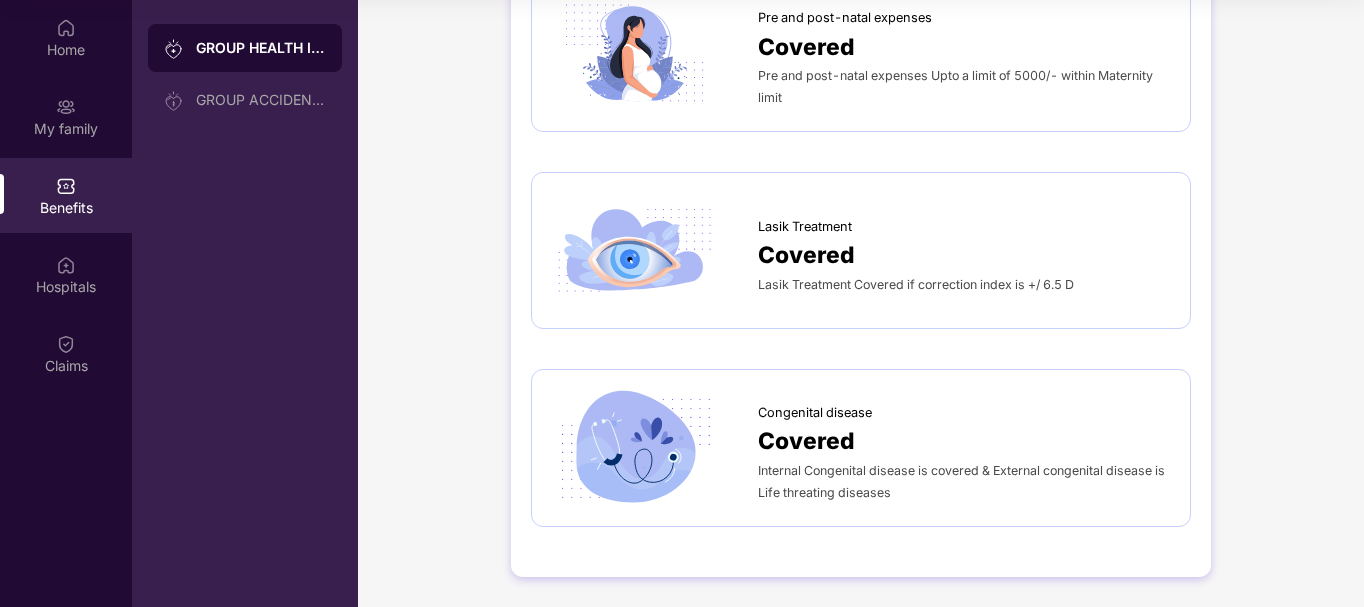 click on "Lasik Treatment Covered Lasik Treatment Covered if correction index is +/- 6.5 D" at bounding box center (861, 250) 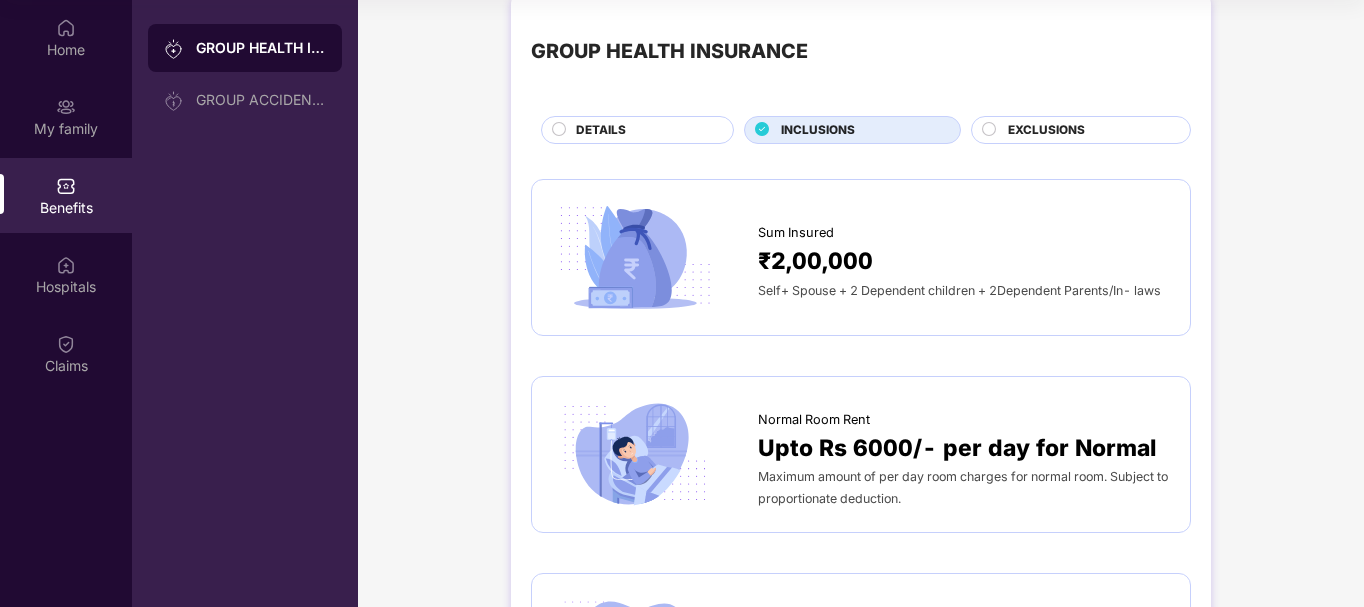 scroll, scrollTop: 0, scrollLeft: 0, axis: both 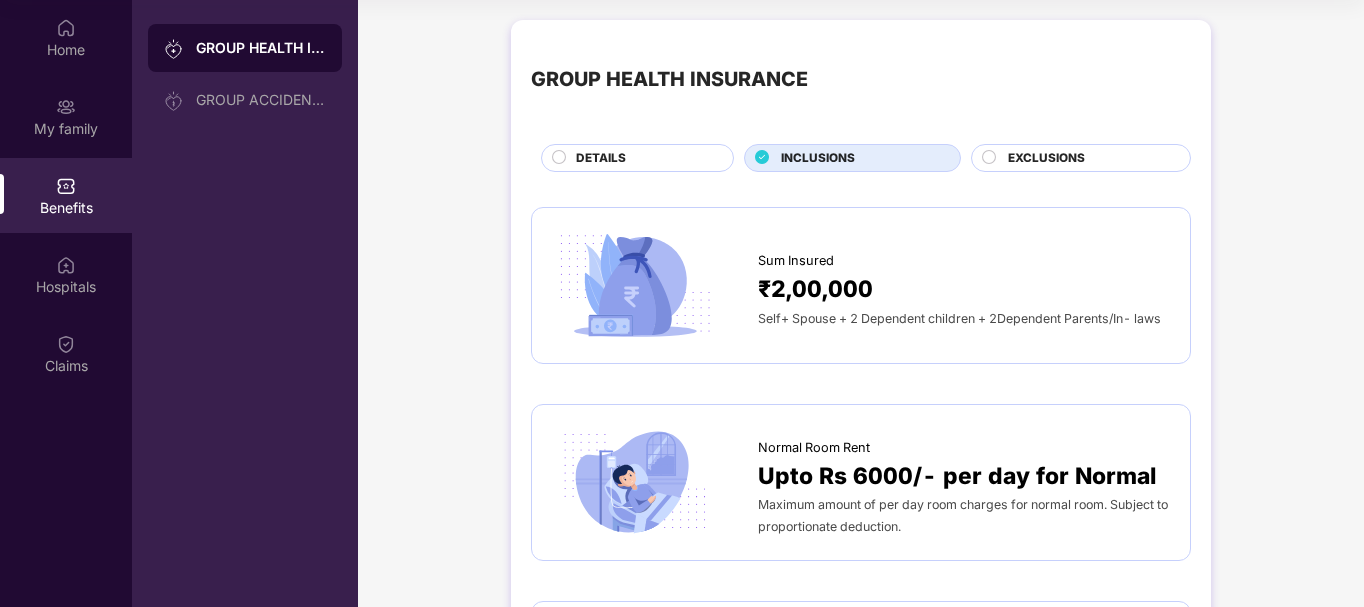 click on "EXCLUSIONS" at bounding box center (1046, 158) 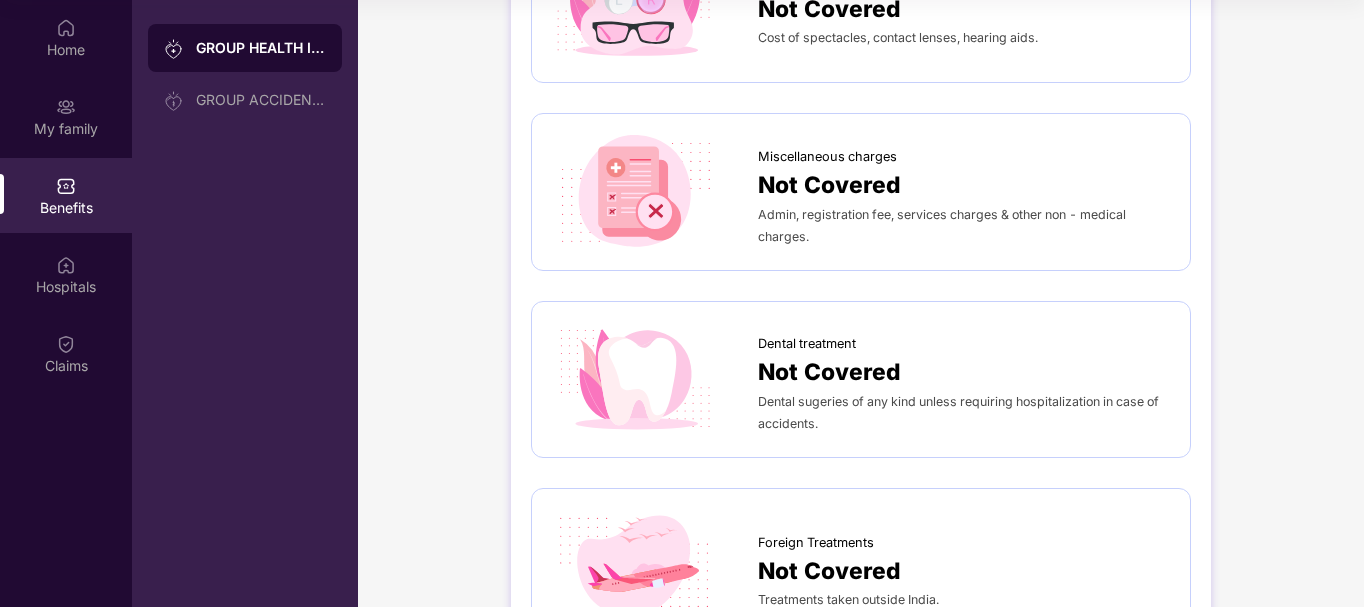 scroll, scrollTop: 439, scrollLeft: 0, axis: vertical 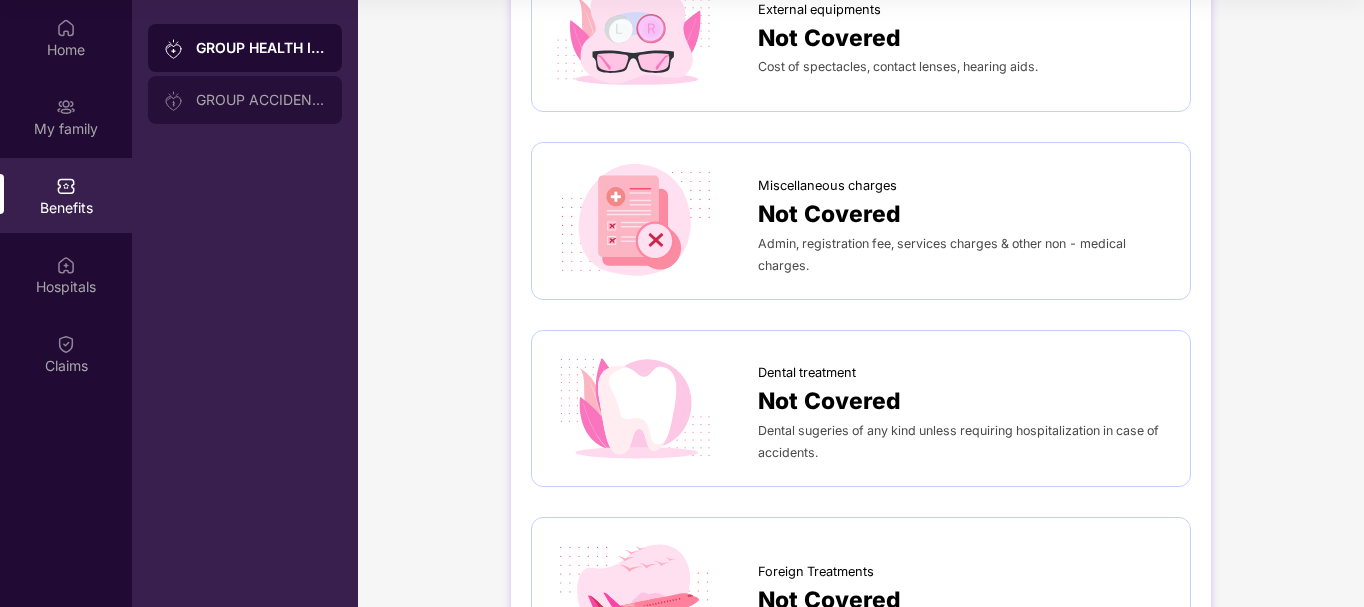 click on "GROUP ACCIDENTAL INSURANCE" at bounding box center [261, 100] 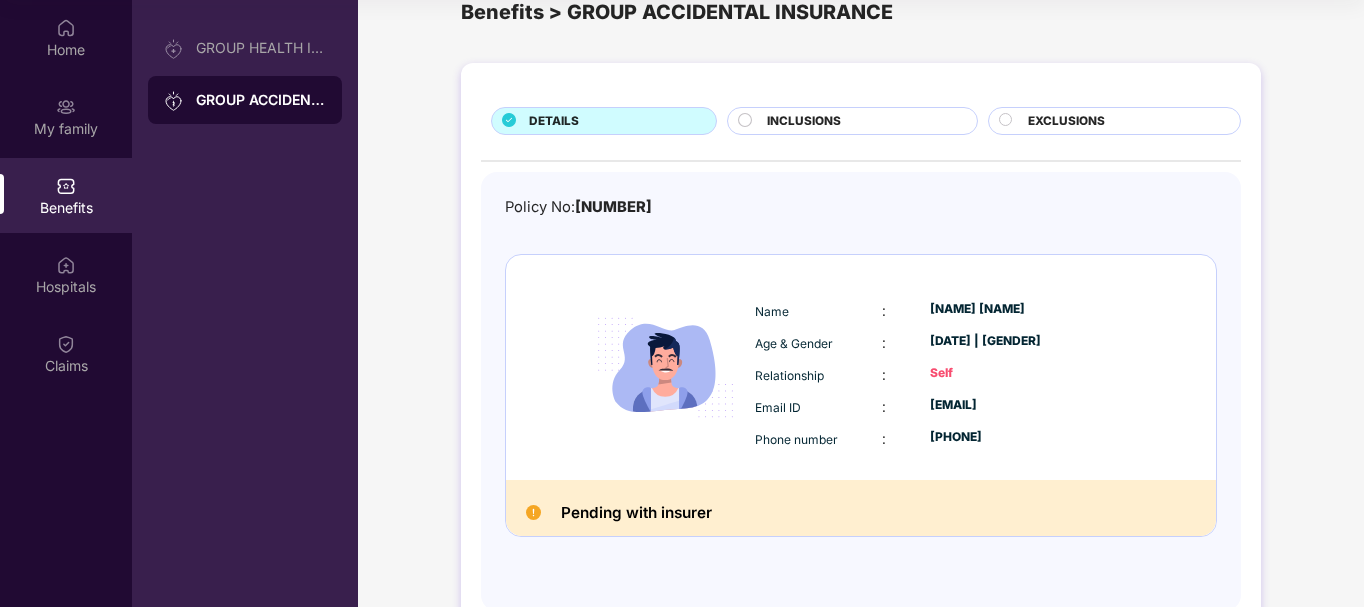 scroll, scrollTop: 97, scrollLeft: 0, axis: vertical 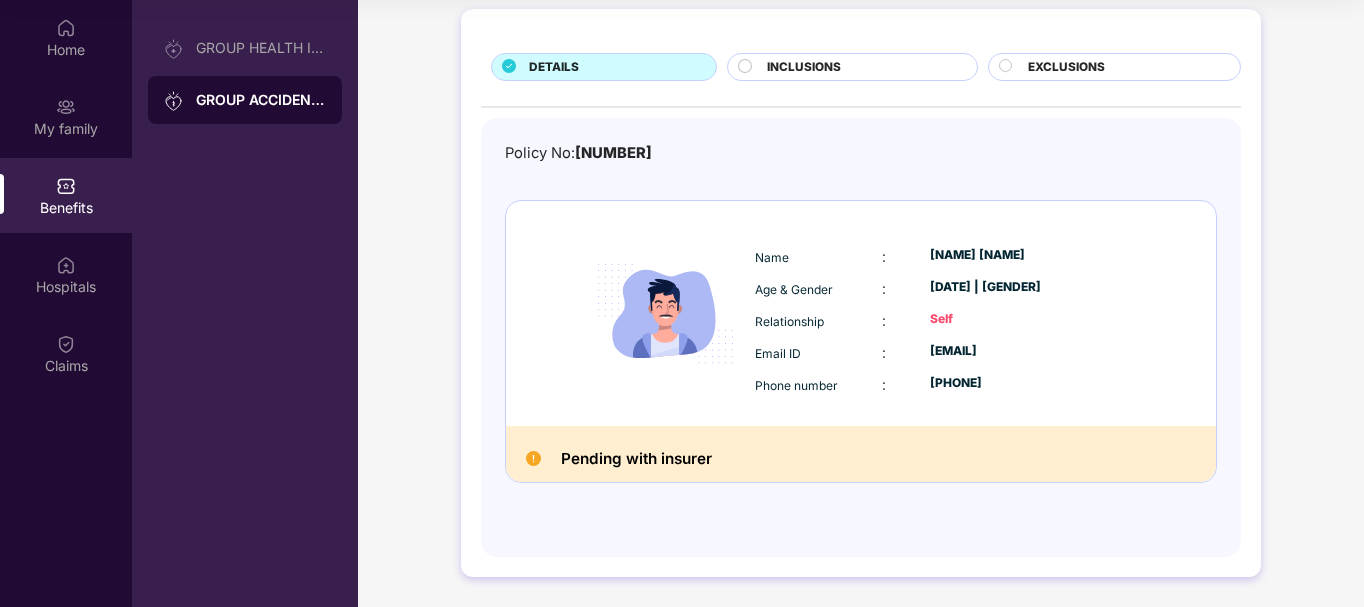 click on "INCLUSIONS" at bounding box center (804, 67) 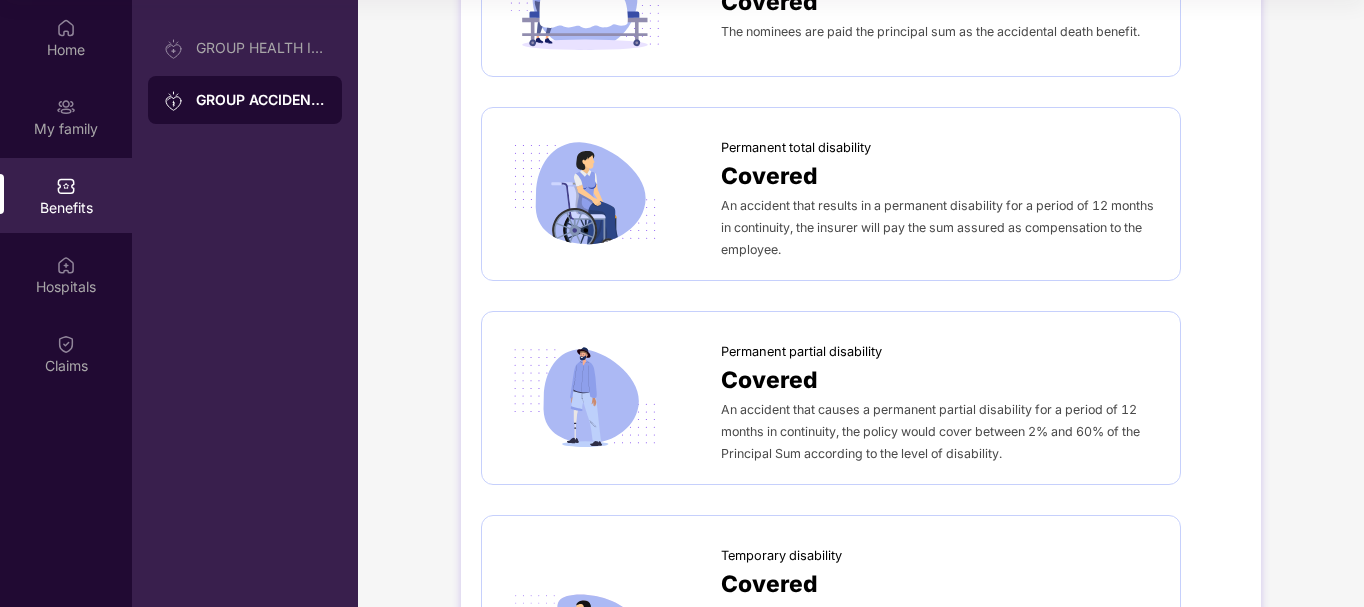 scroll, scrollTop: 0, scrollLeft: 0, axis: both 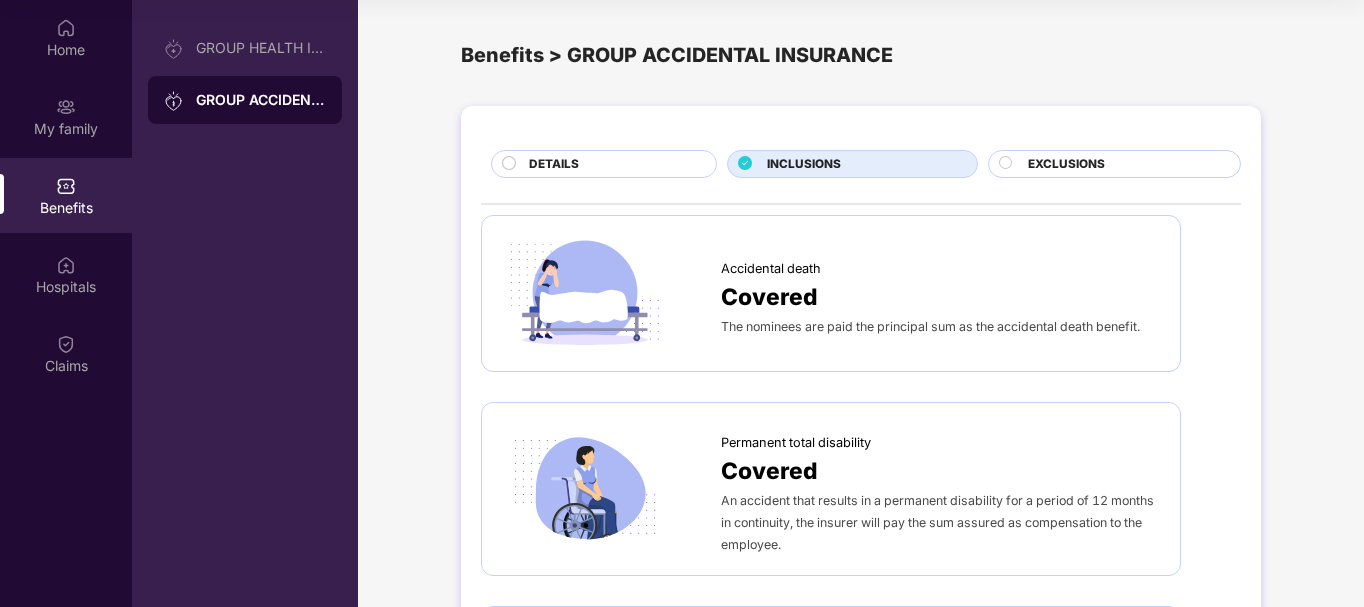 click on "EXCLUSIONS" at bounding box center (1066, 164) 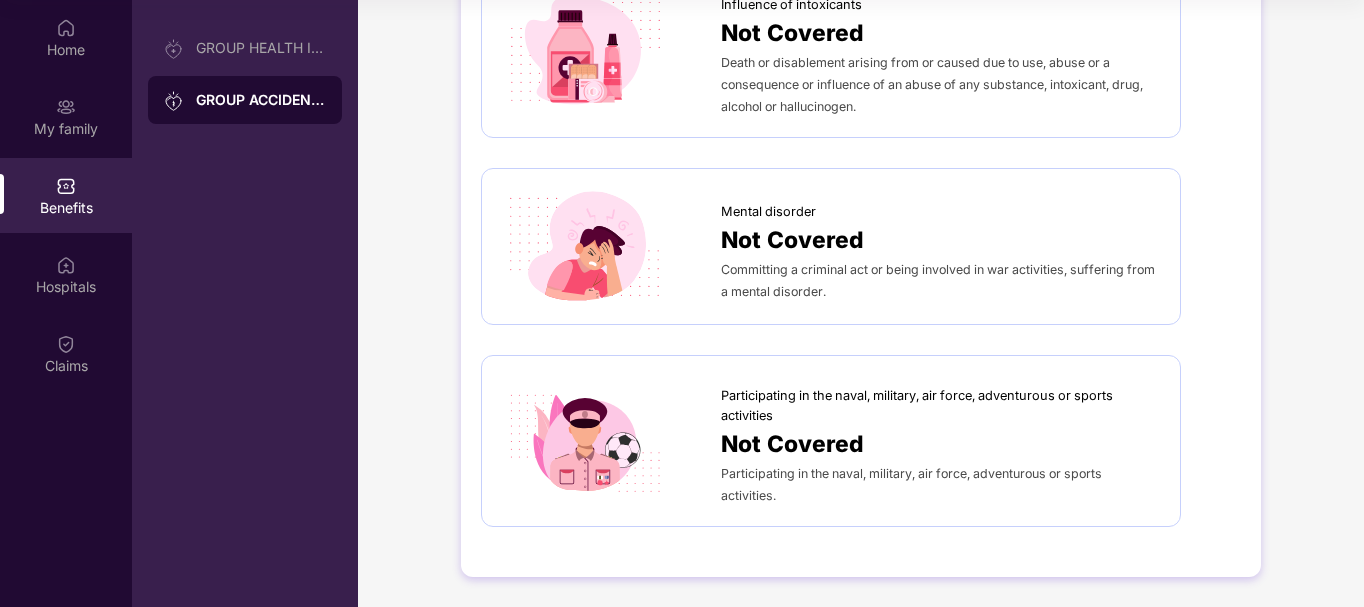 scroll, scrollTop: 0, scrollLeft: 0, axis: both 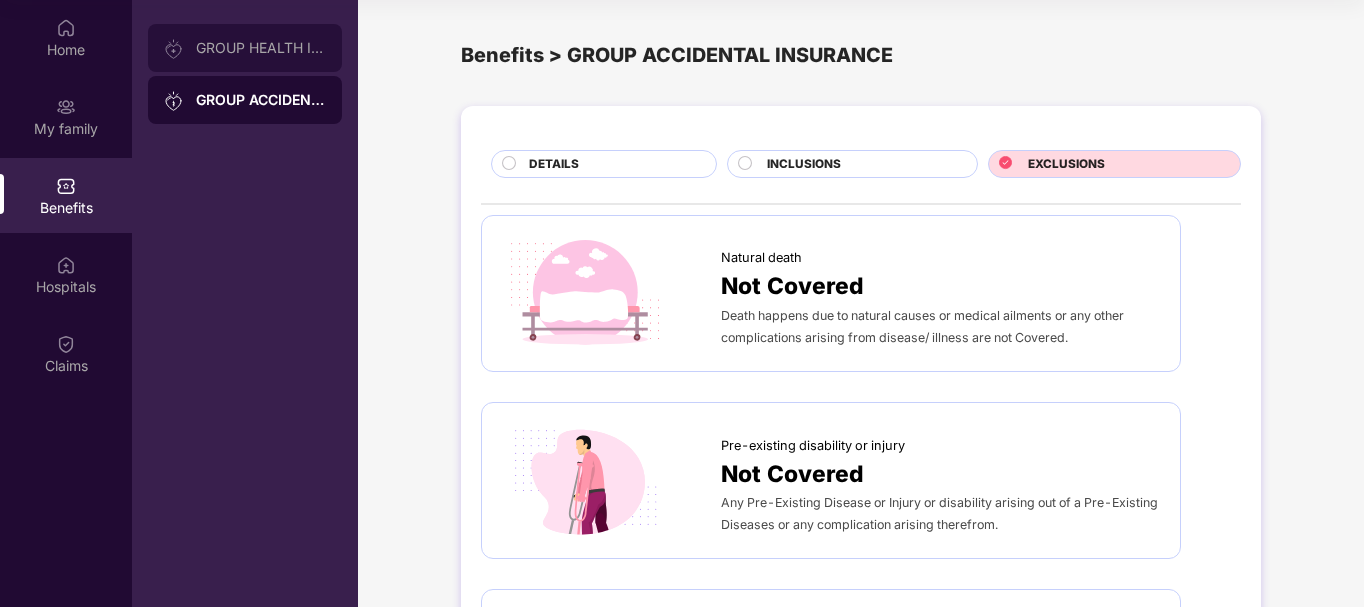 click on "GROUP HEALTH INSURANCE" at bounding box center (261, 48) 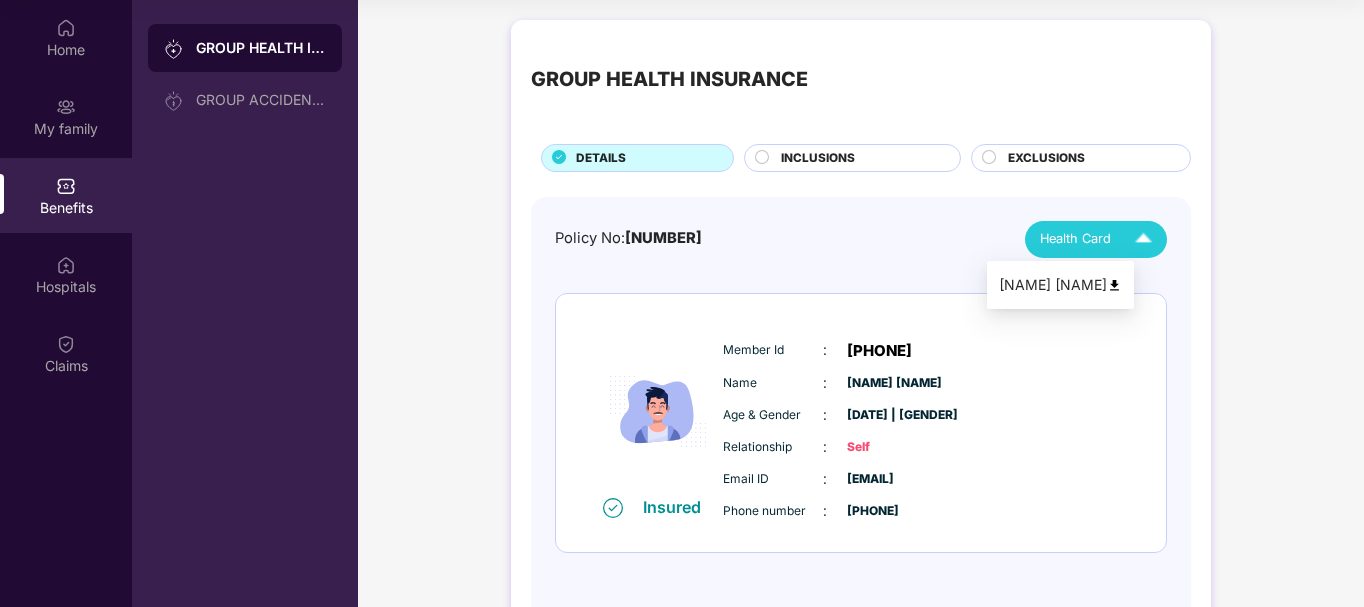 click at bounding box center (1143, 239) 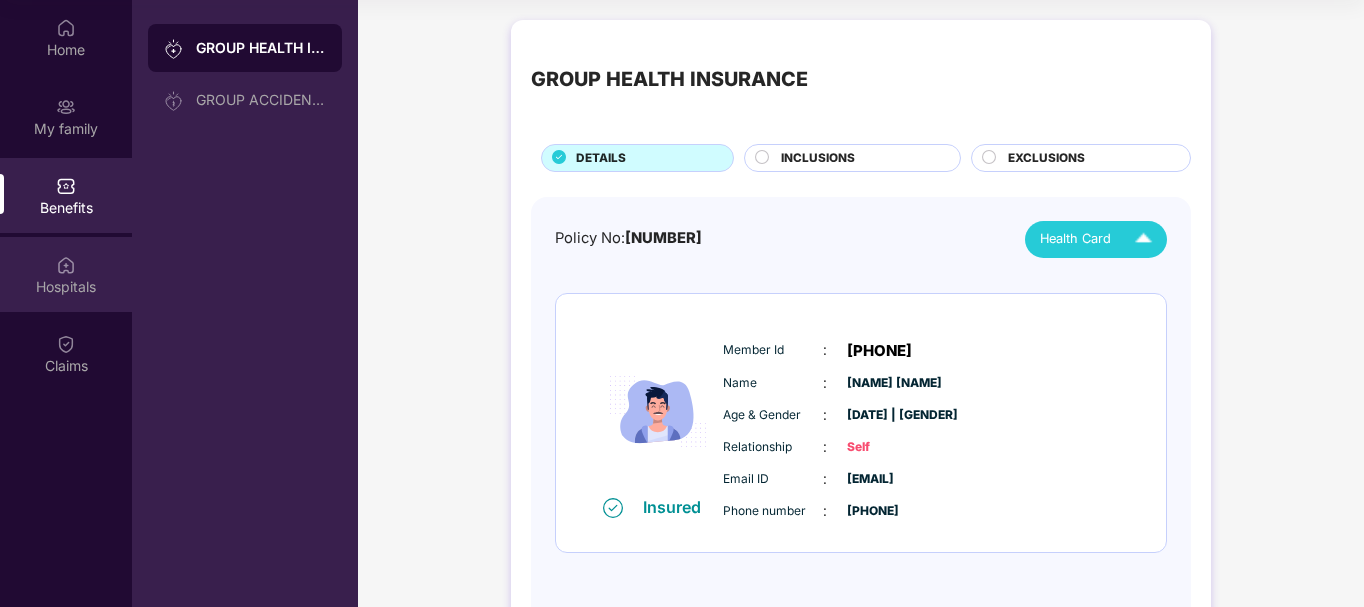 click at bounding box center [66, 265] 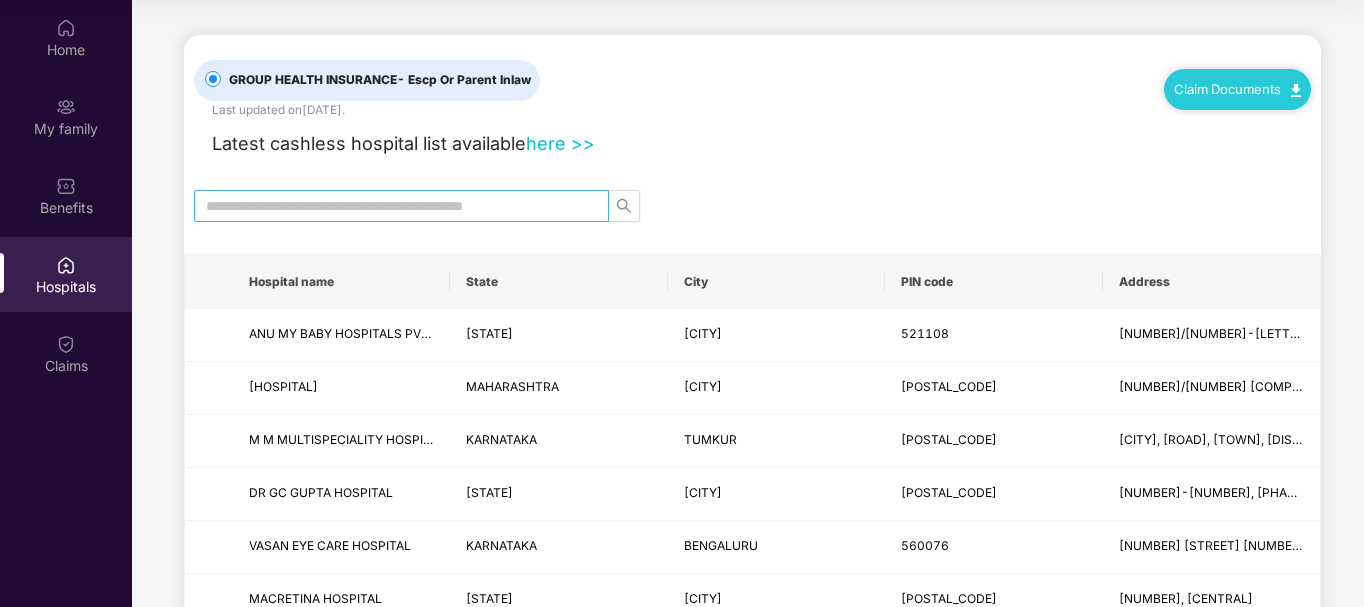 click at bounding box center (393, 206) 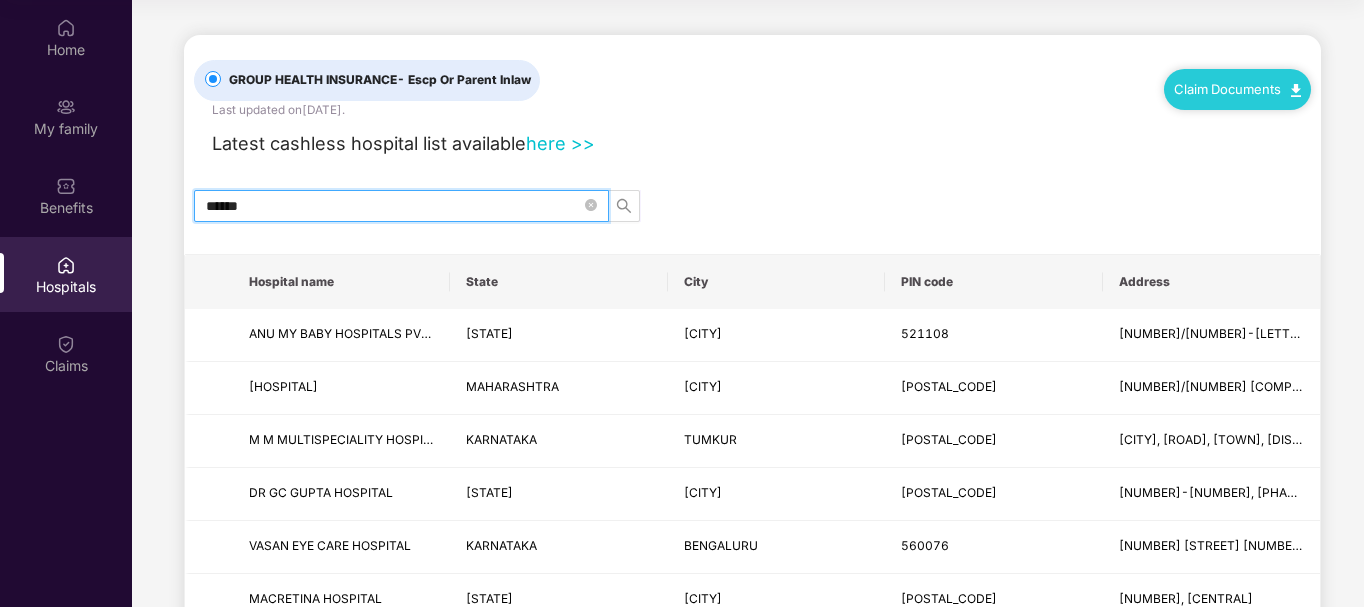type on "*******" 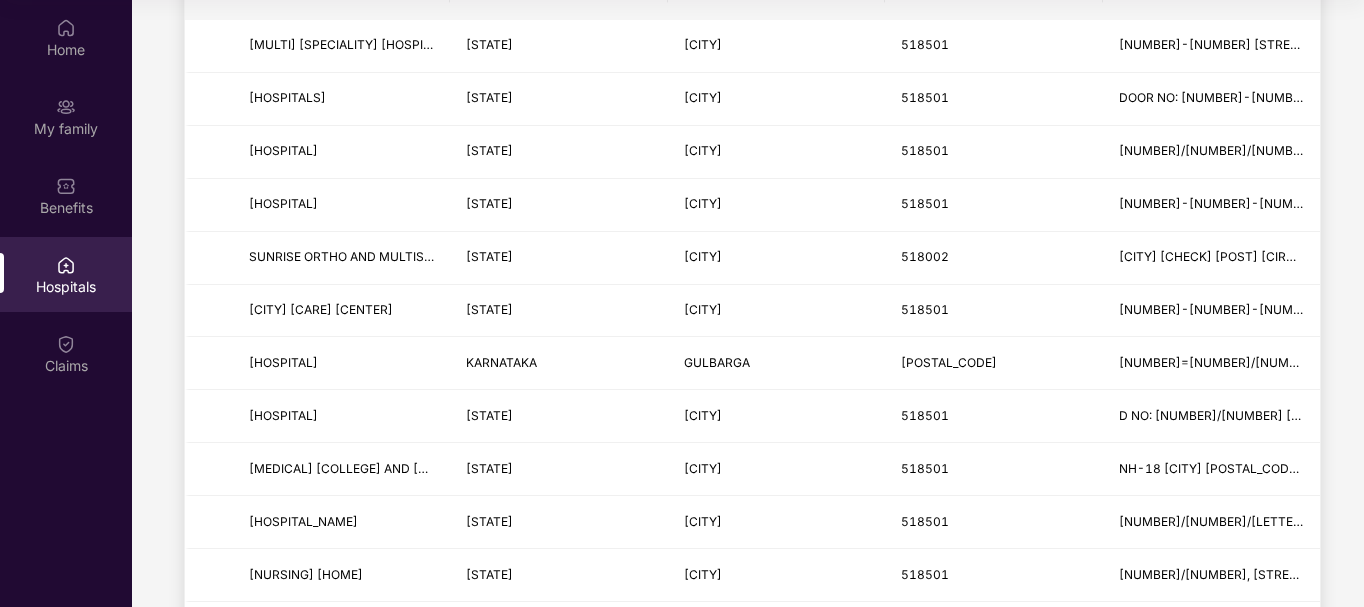 scroll, scrollTop: 0, scrollLeft: 0, axis: both 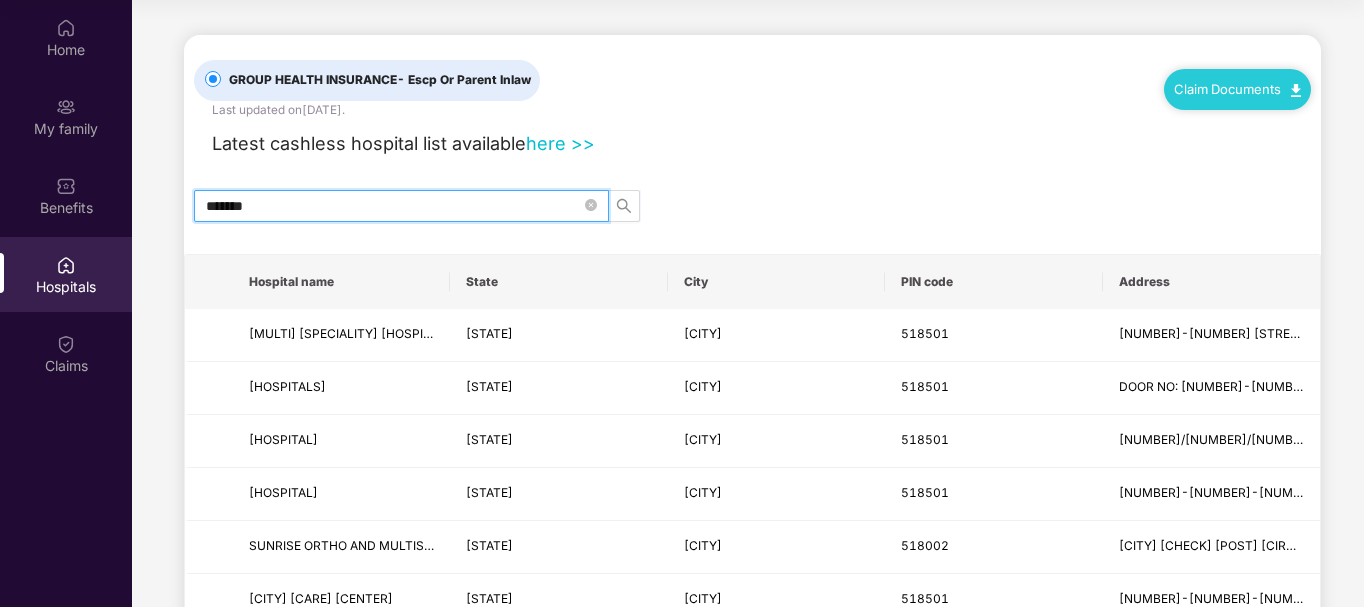 click on "*******" at bounding box center (393, 206) 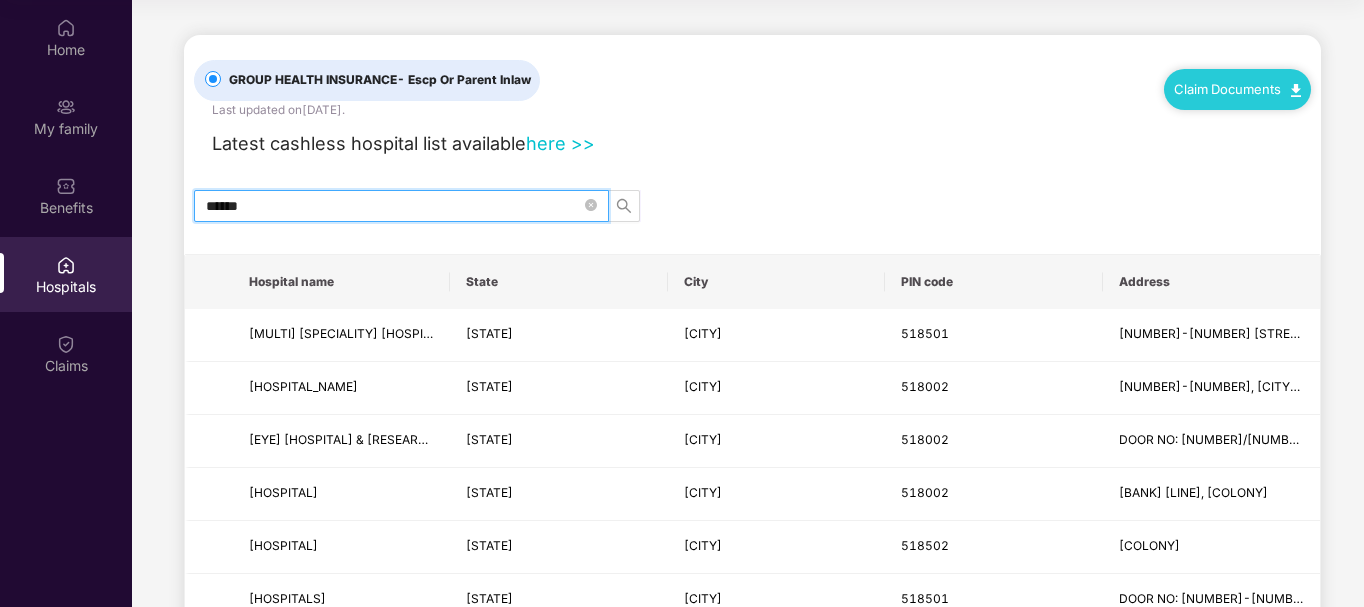 type on "******" 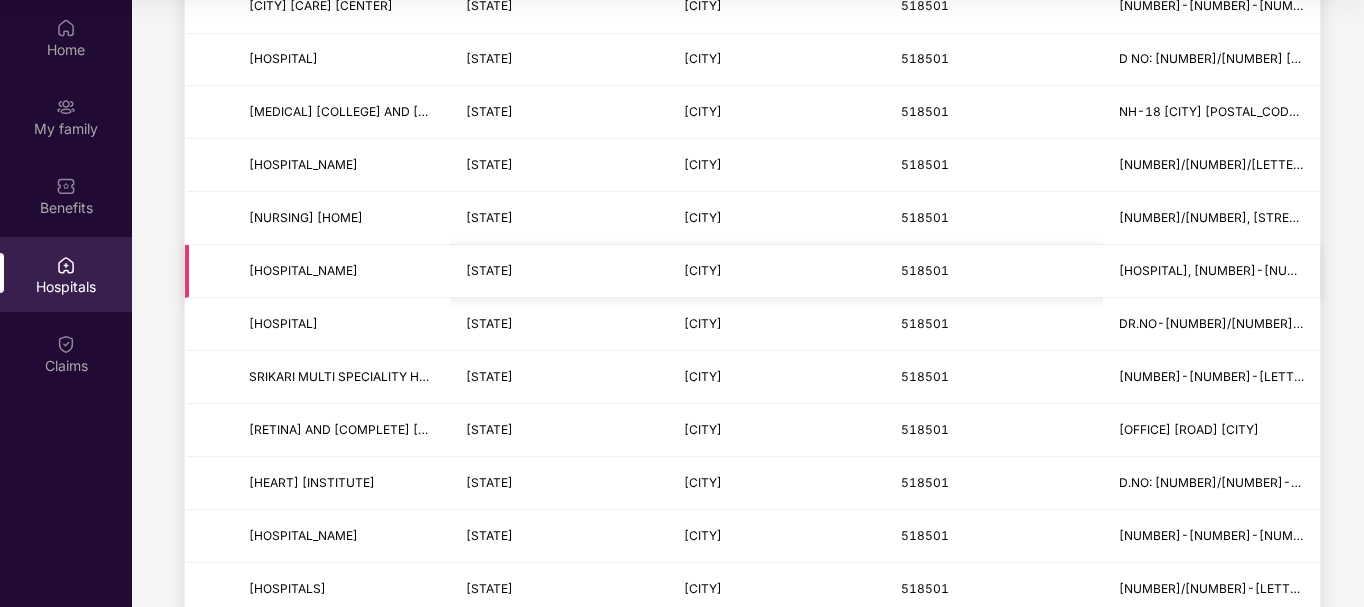 scroll, scrollTop: 573, scrollLeft: 0, axis: vertical 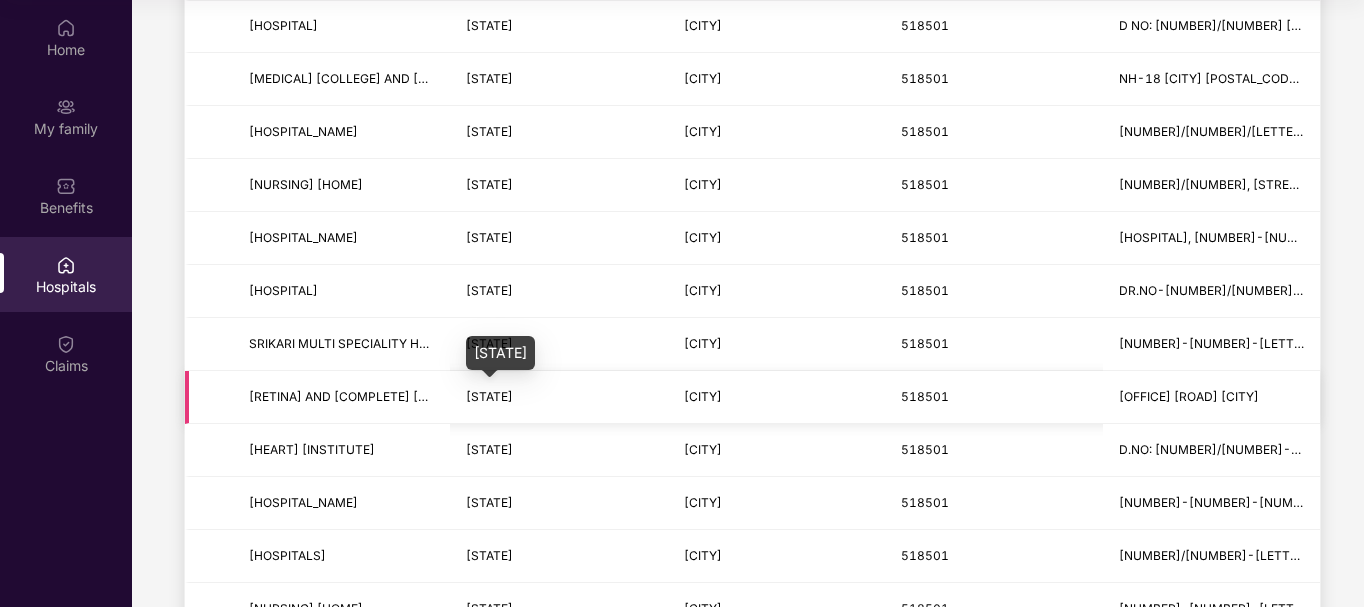 click on "[STATE]" at bounding box center (489, 396) 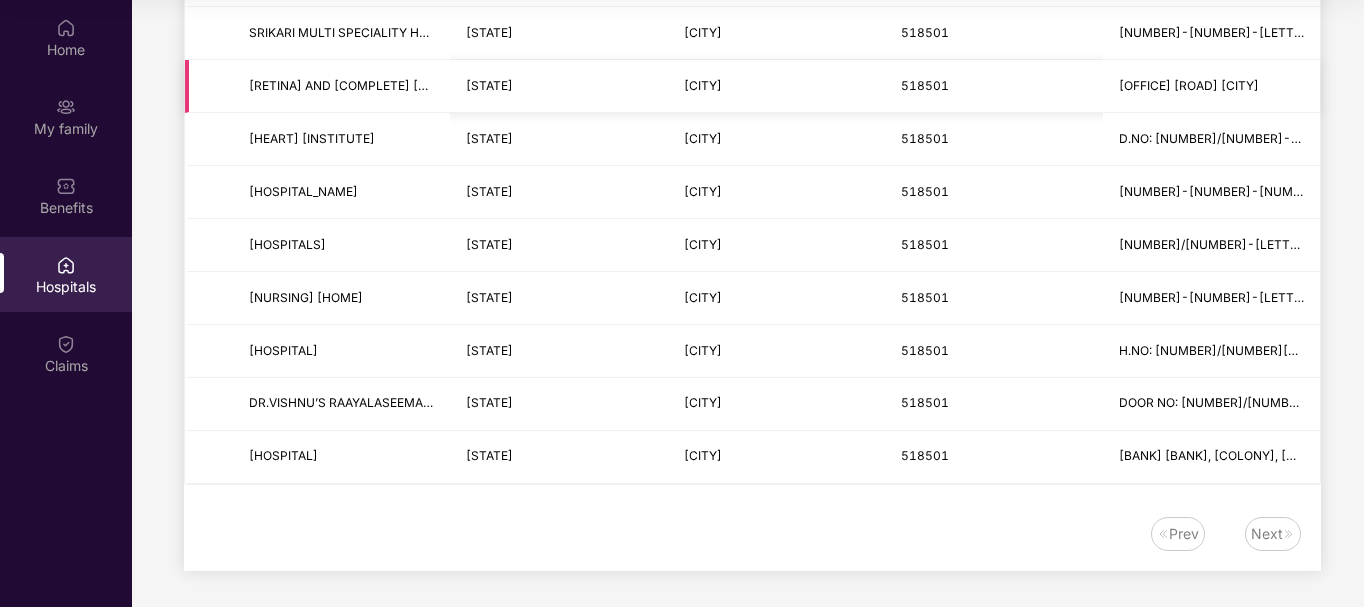 scroll, scrollTop: 888, scrollLeft: 0, axis: vertical 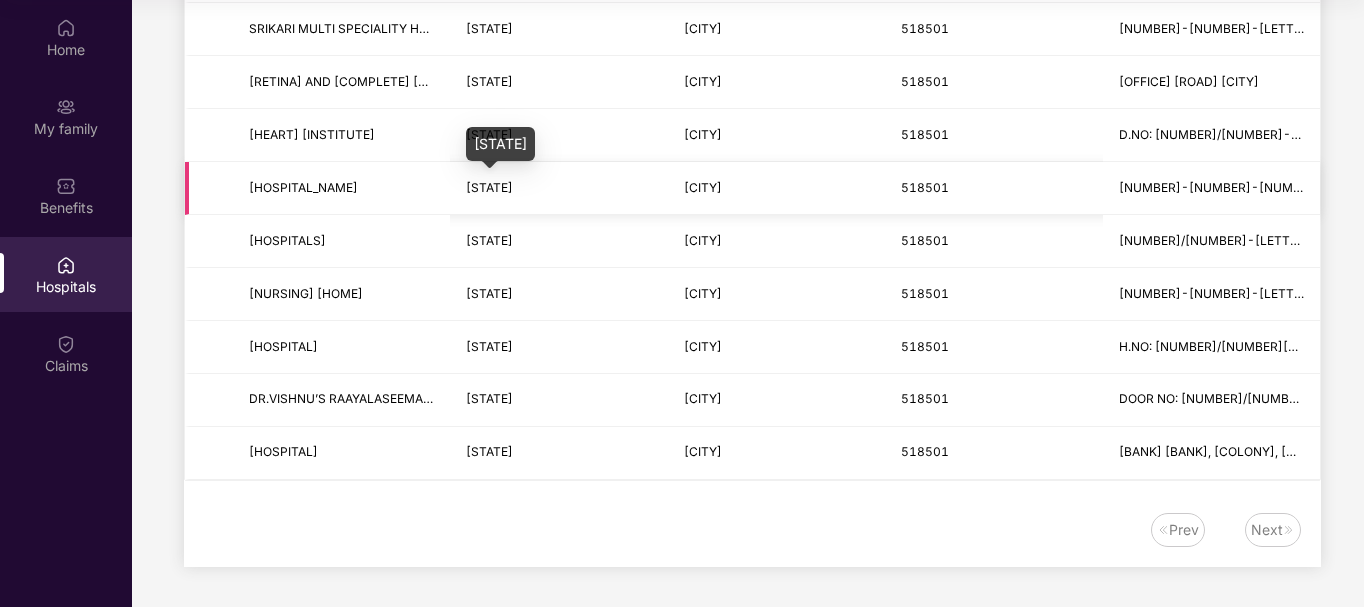 click on "[STATE]" at bounding box center (489, 187) 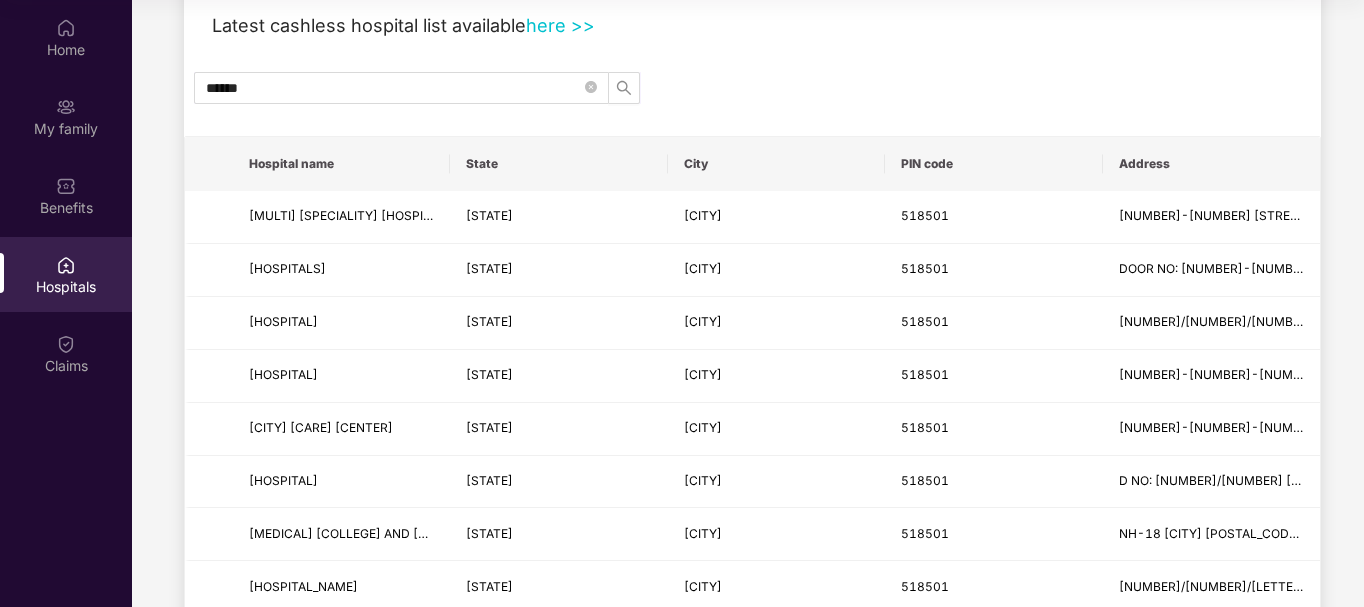 scroll, scrollTop: 0, scrollLeft: 0, axis: both 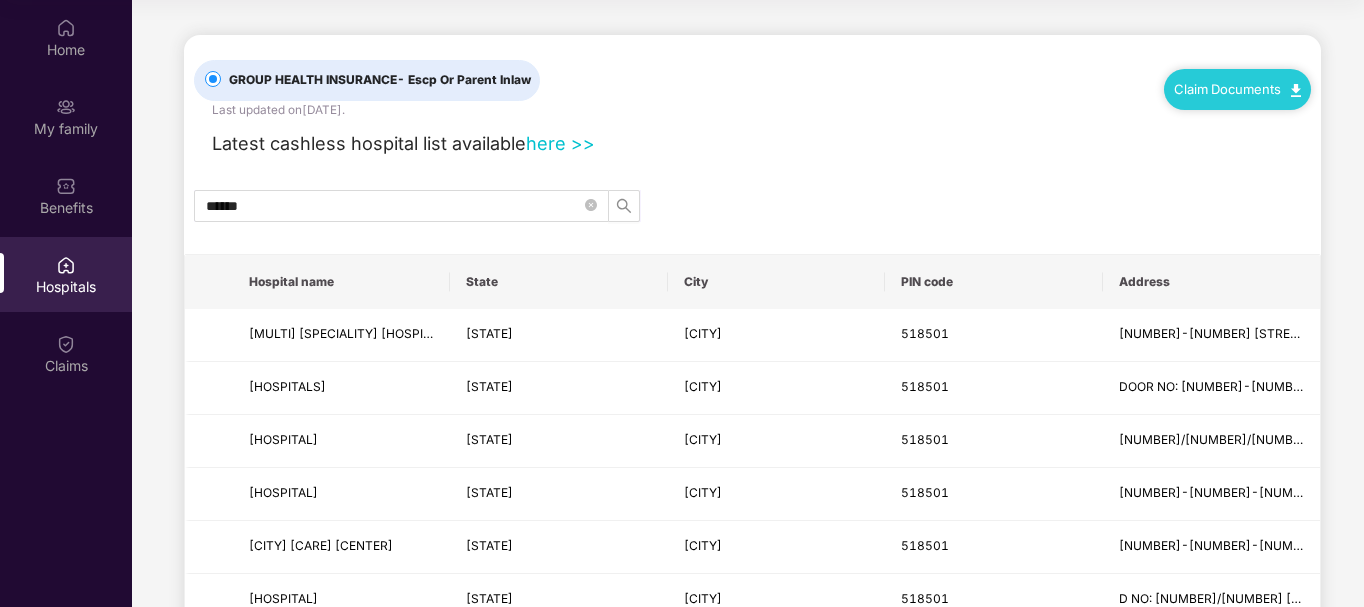 click on "here >>" at bounding box center (560, 143) 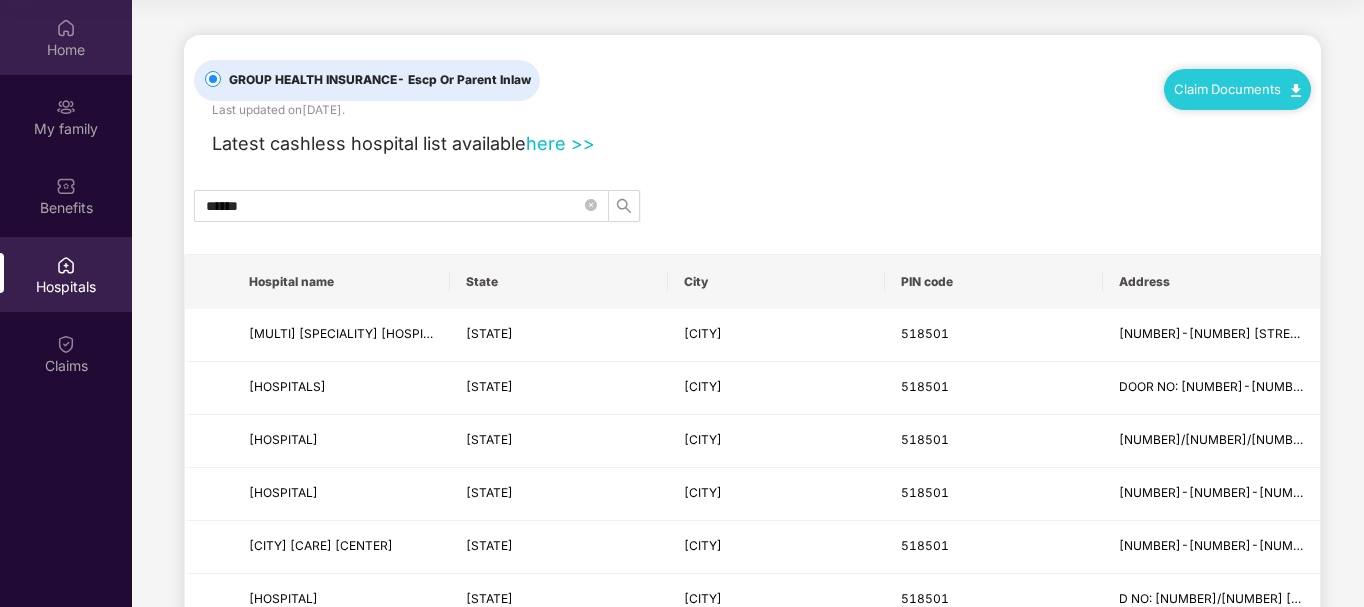 click on "Home" at bounding box center [66, 50] 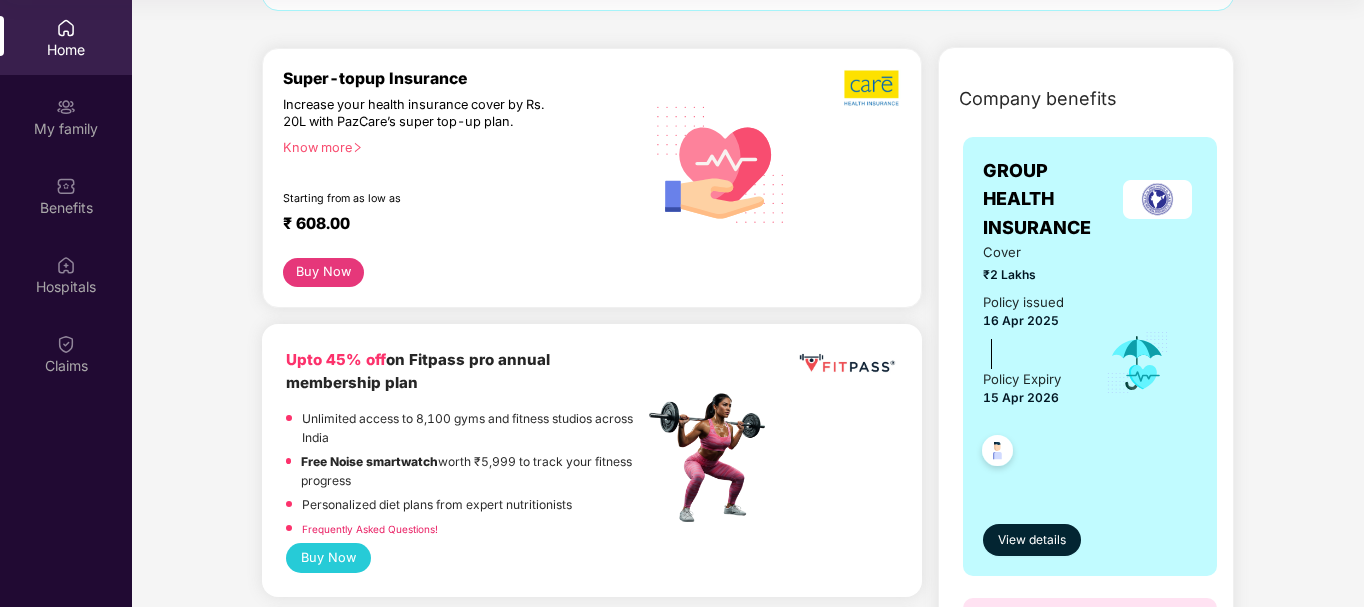 scroll, scrollTop: 233, scrollLeft: 0, axis: vertical 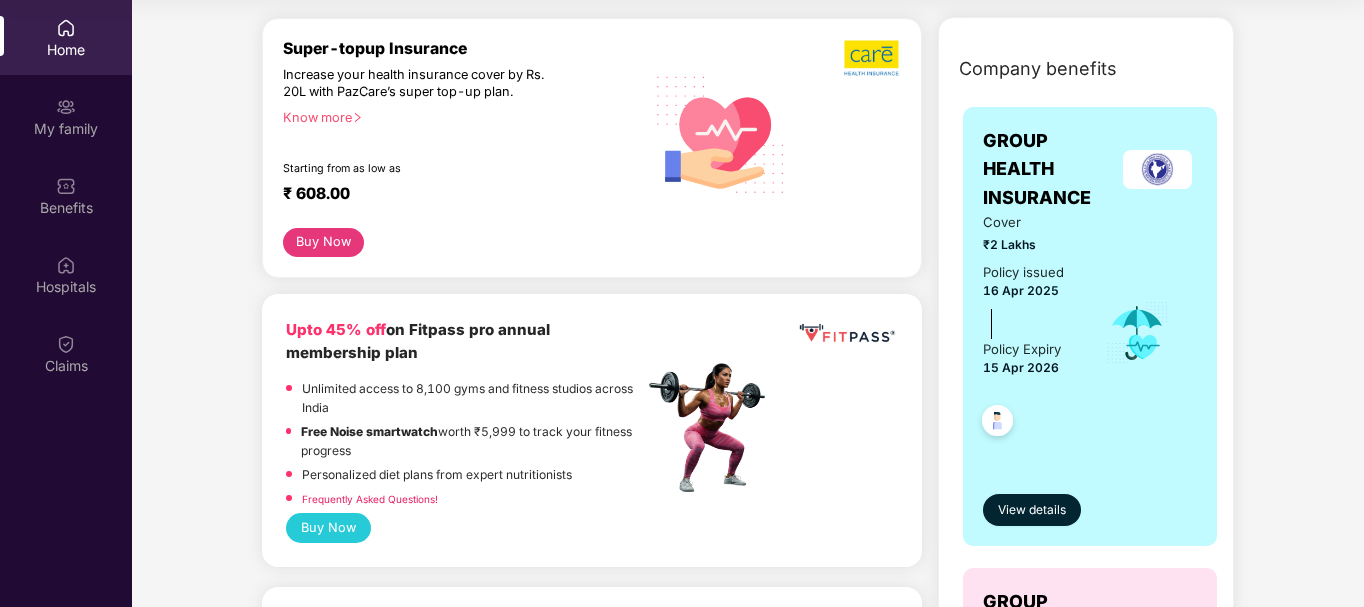 click on "Buy Now" at bounding box center (323, 242) 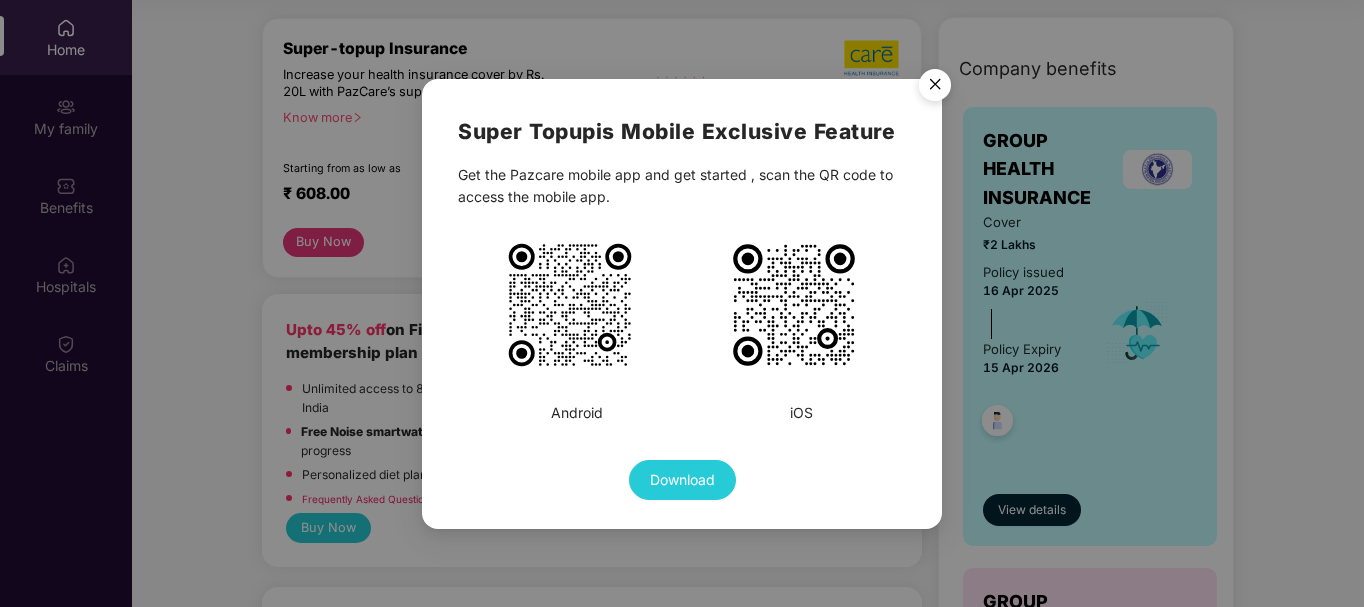click at bounding box center [935, 88] 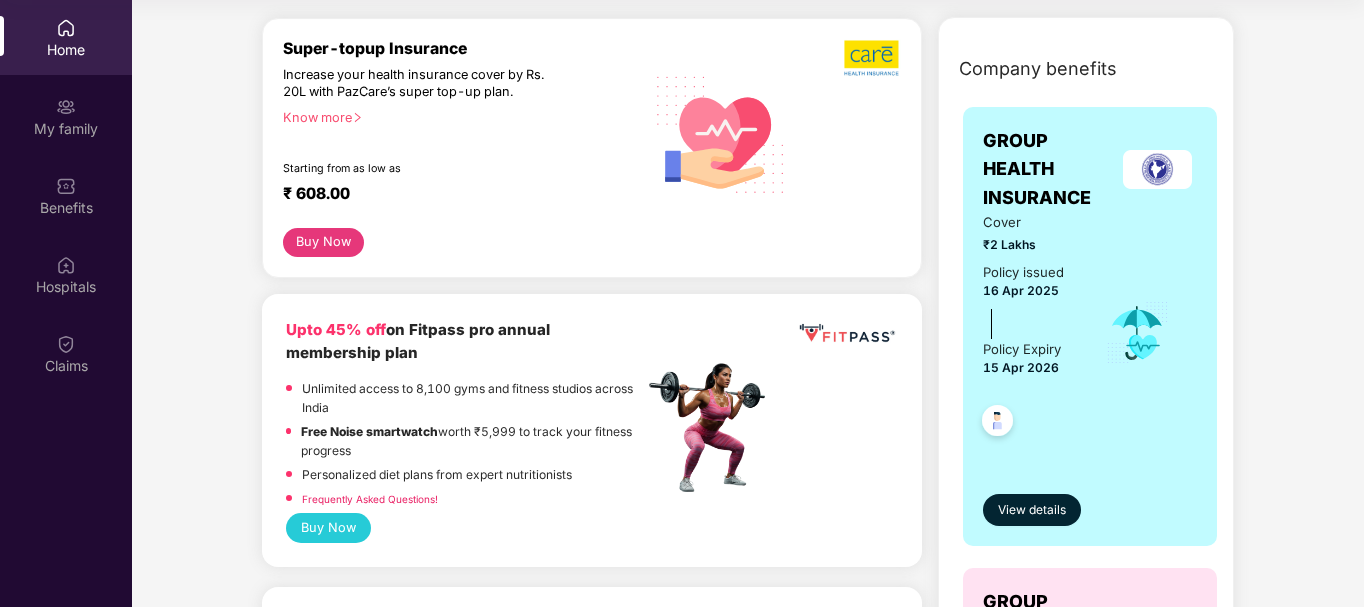 click on "Buy Now" at bounding box center [323, 242] 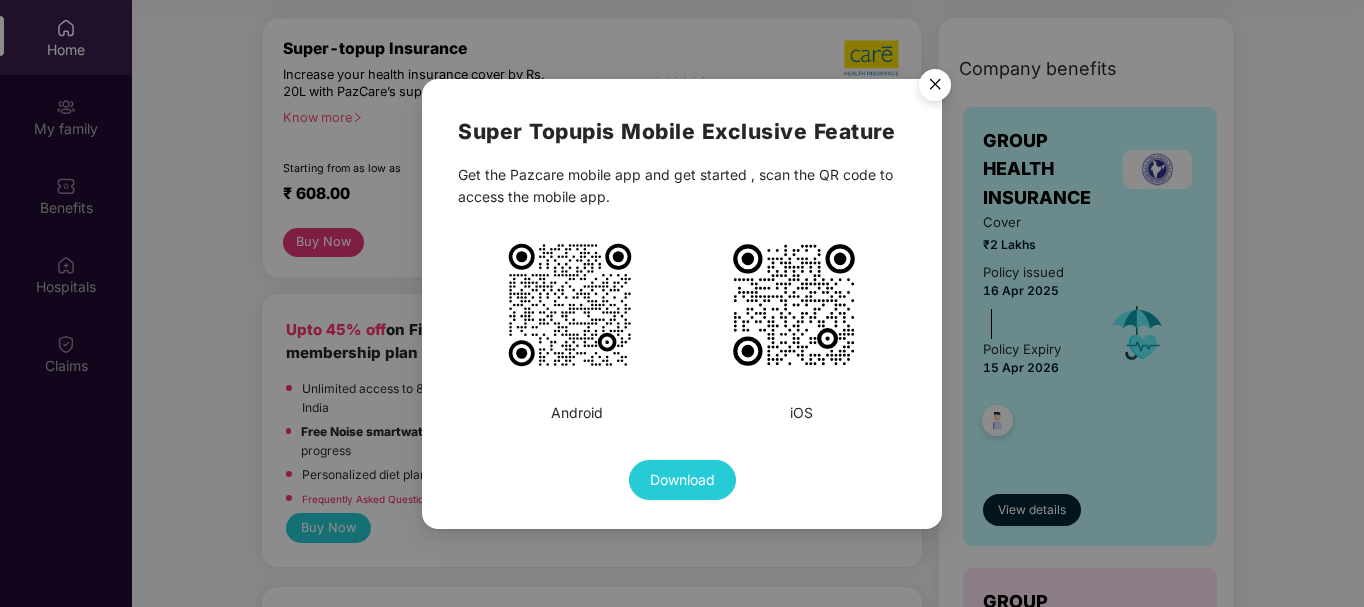 click at bounding box center [935, 88] 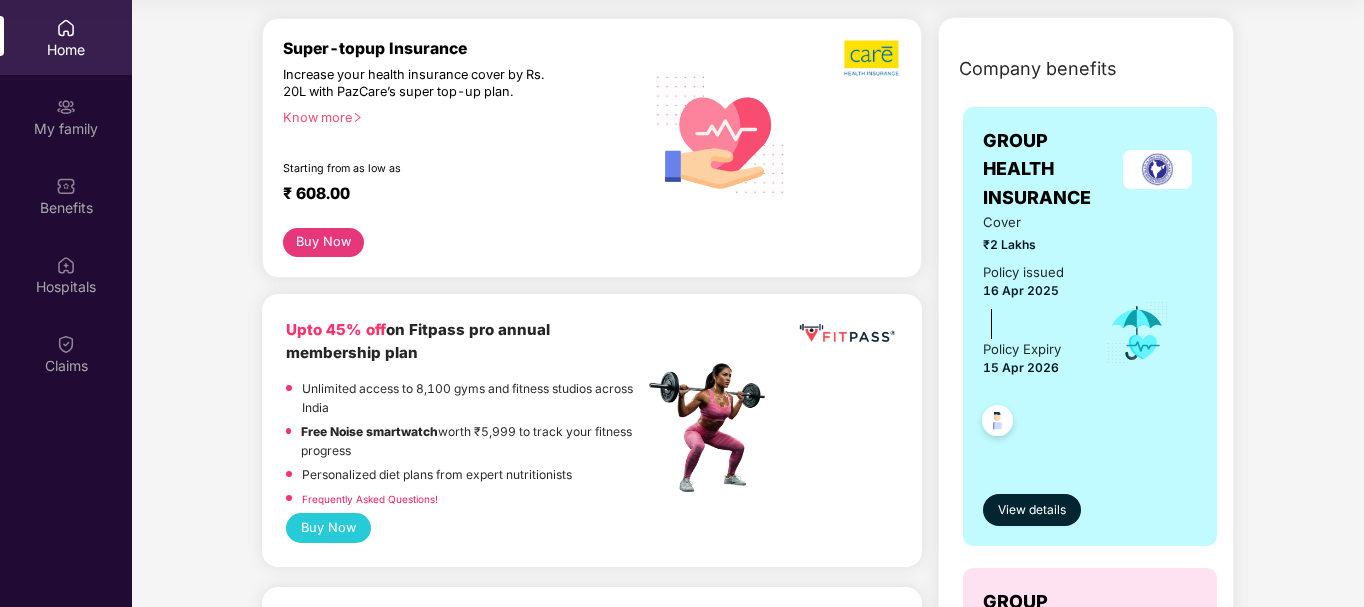 click 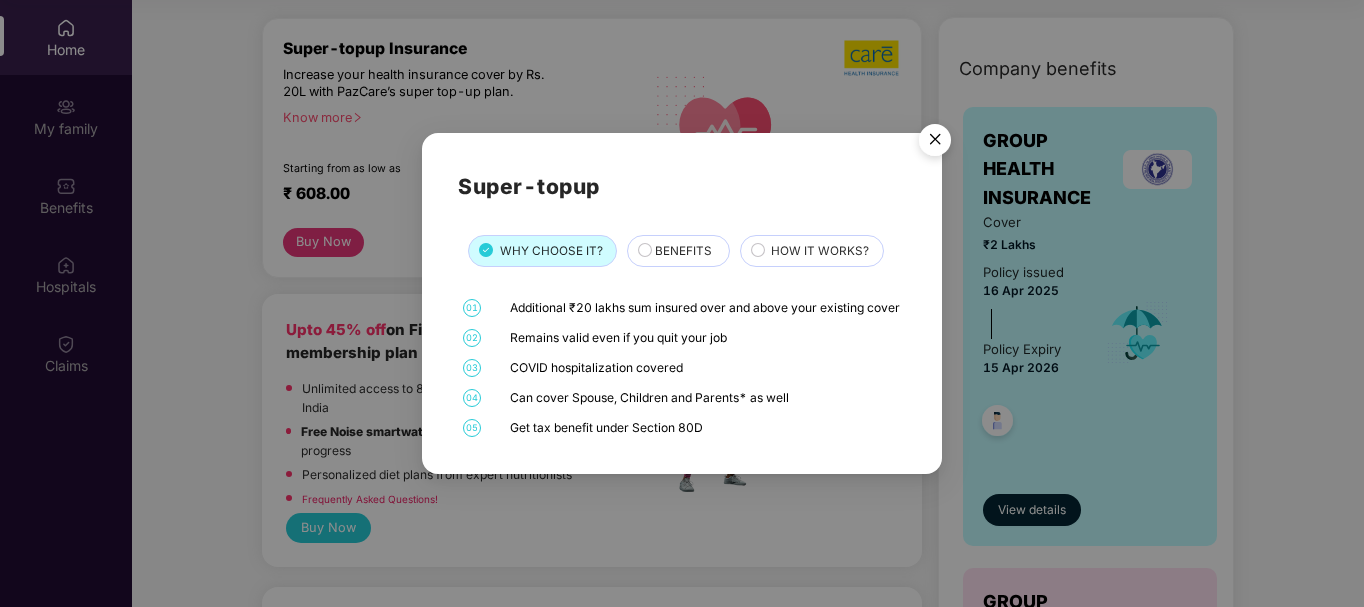 click at bounding box center [935, 143] 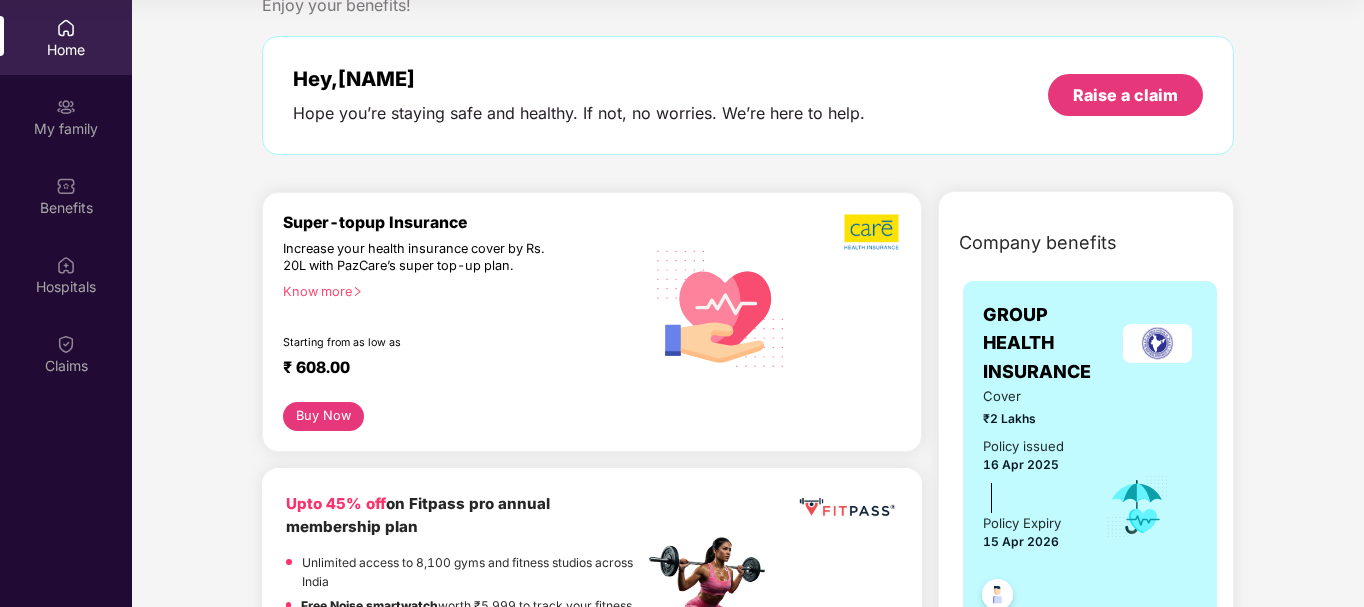 scroll, scrollTop: 0, scrollLeft: 0, axis: both 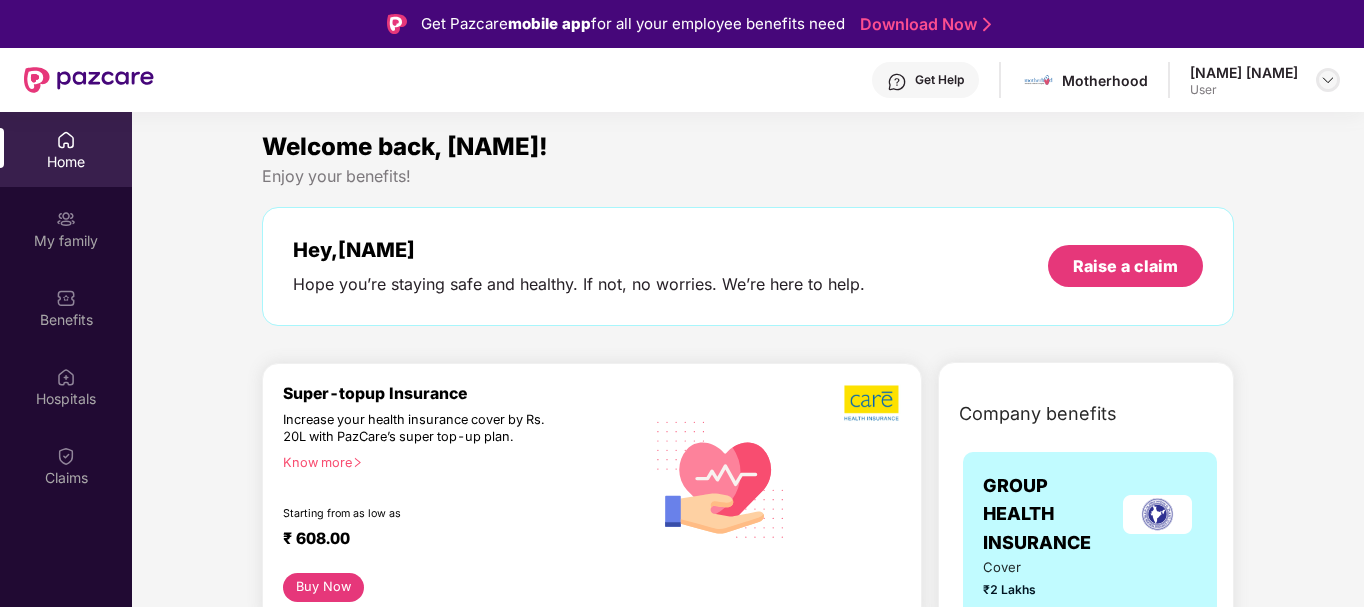 click at bounding box center (1328, 80) 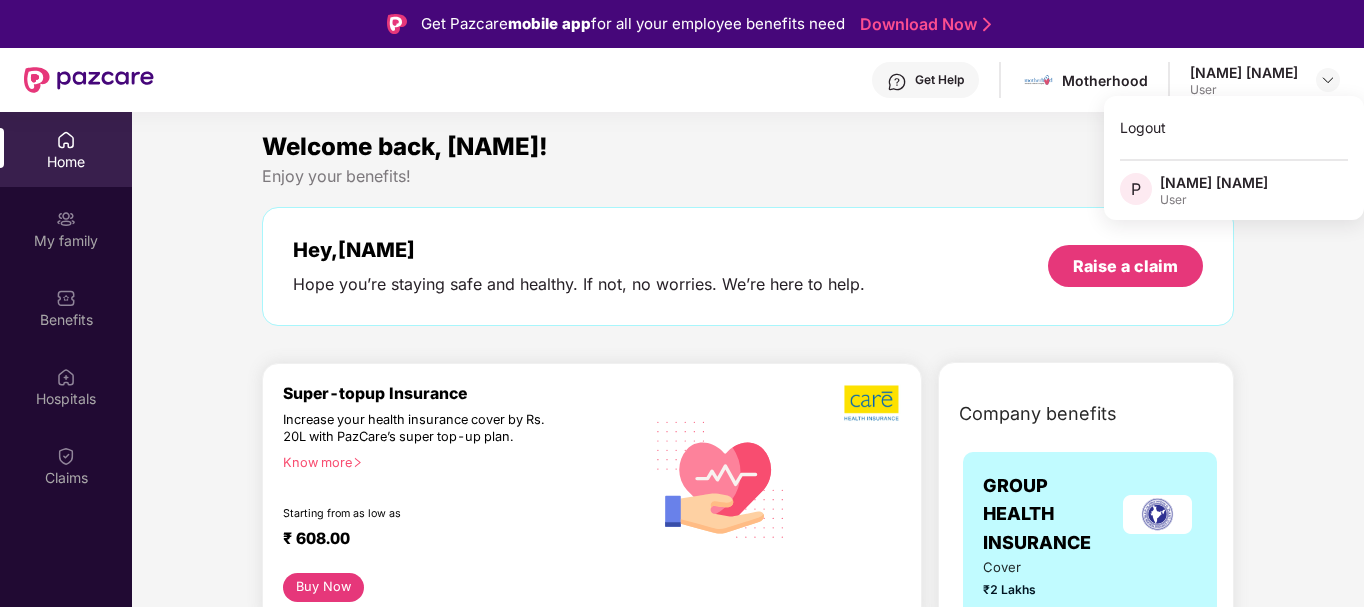 click on "Enjoy your benefits!" at bounding box center (748, 176) 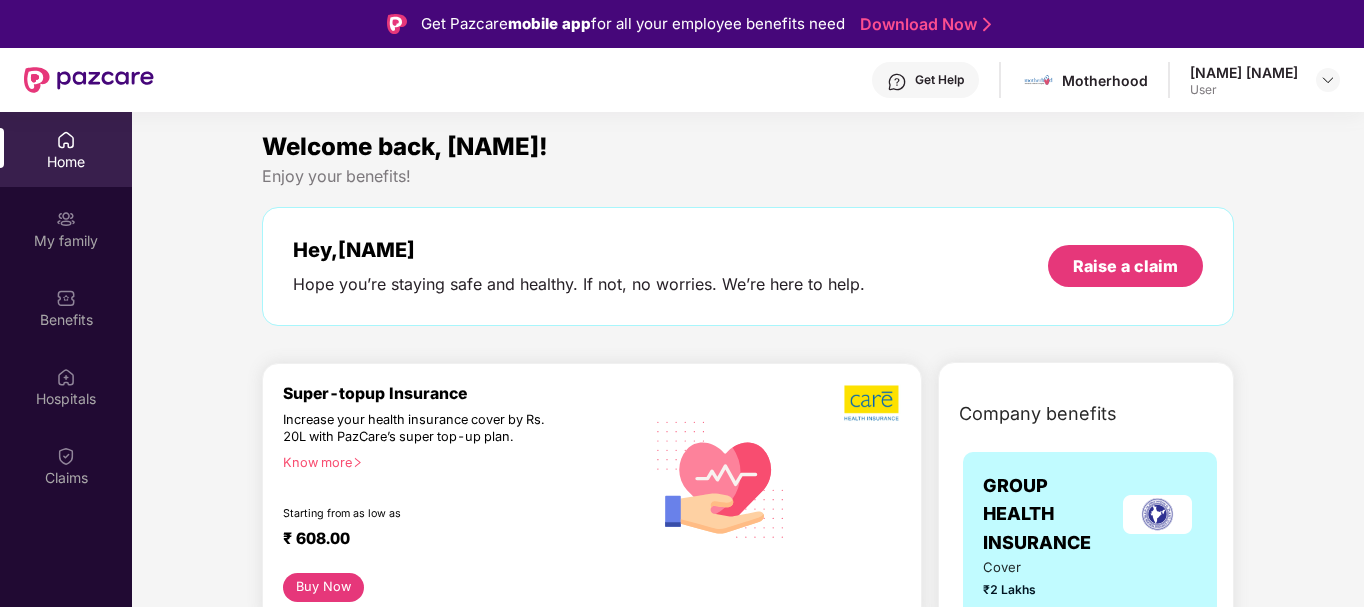 click on "Get Help" at bounding box center (939, 80) 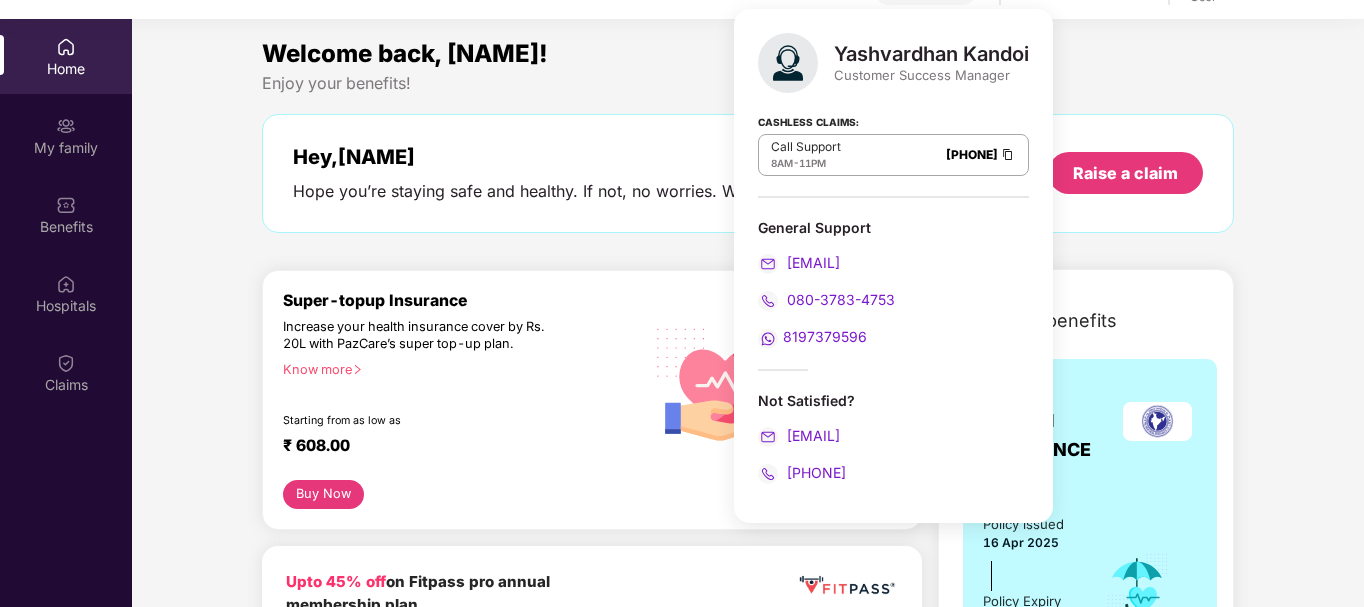 scroll, scrollTop: 100, scrollLeft: 0, axis: vertical 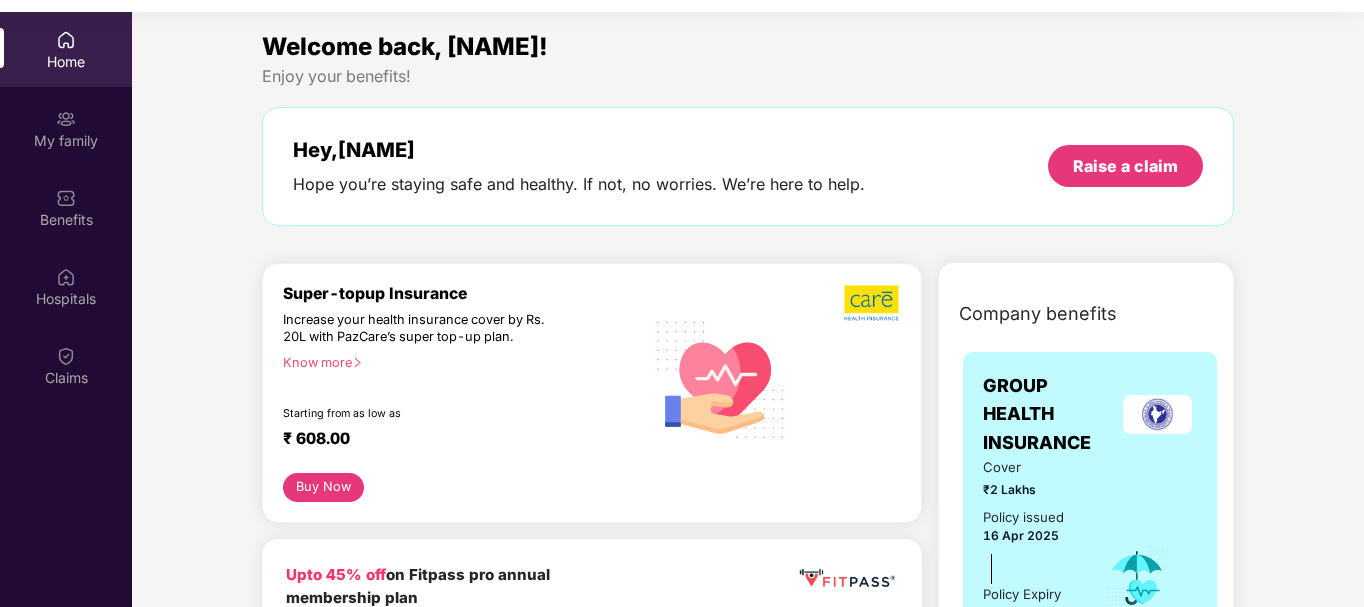 click on "Welcome back, [NAME]! Enjoy your benefits! Hey, [NAME] Hope you’re staying safe and healthy. If not, no worries. We’re here to help. Raise a claim Super-topup Insurance Increase your health insurance cover by Rs. 20L with PazCare’s super top-up plan. Know more Starting from as low as ₹ 608.00 Buy Now Upto 45% off on Fitpass pro annual membership plan Unlimited access to 8,100 gyms and fitness studios across India Free Noise smartwatch worth ₹5,999 to track your fitness progress Personalized diet plans from expert nutritionists Frequently Asked Questions! Buy Now Upto 30% off on Cult Elite annual membership across India Unlimited access to all group classes at cult centers & ELITE/PRO GYMS in your city. 10% discount on Cult Store. Registered mobile number should not have active memberships. Buy Now Vaccination, Get ready for a Vaccination season! Lowers the occurrence and reduces the severity of flu-related illness. Book Now Get 20% Off Avail offer Get Get" at bounding box center (748, 2558) 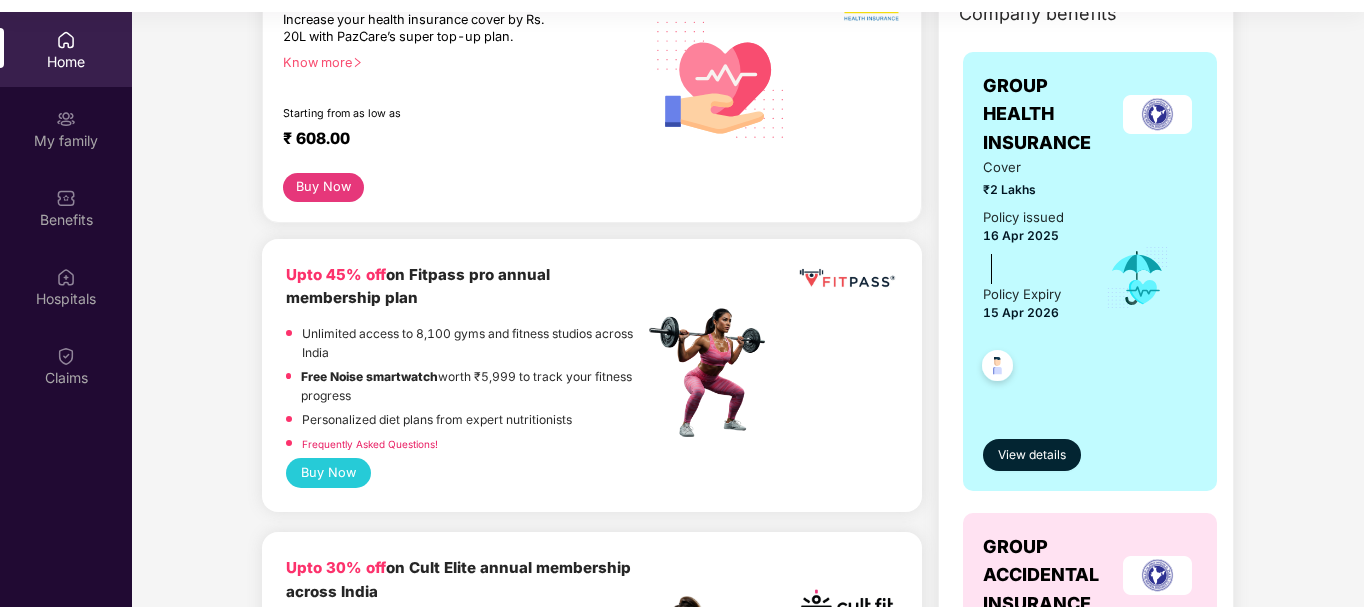 scroll, scrollTop: 0, scrollLeft: 0, axis: both 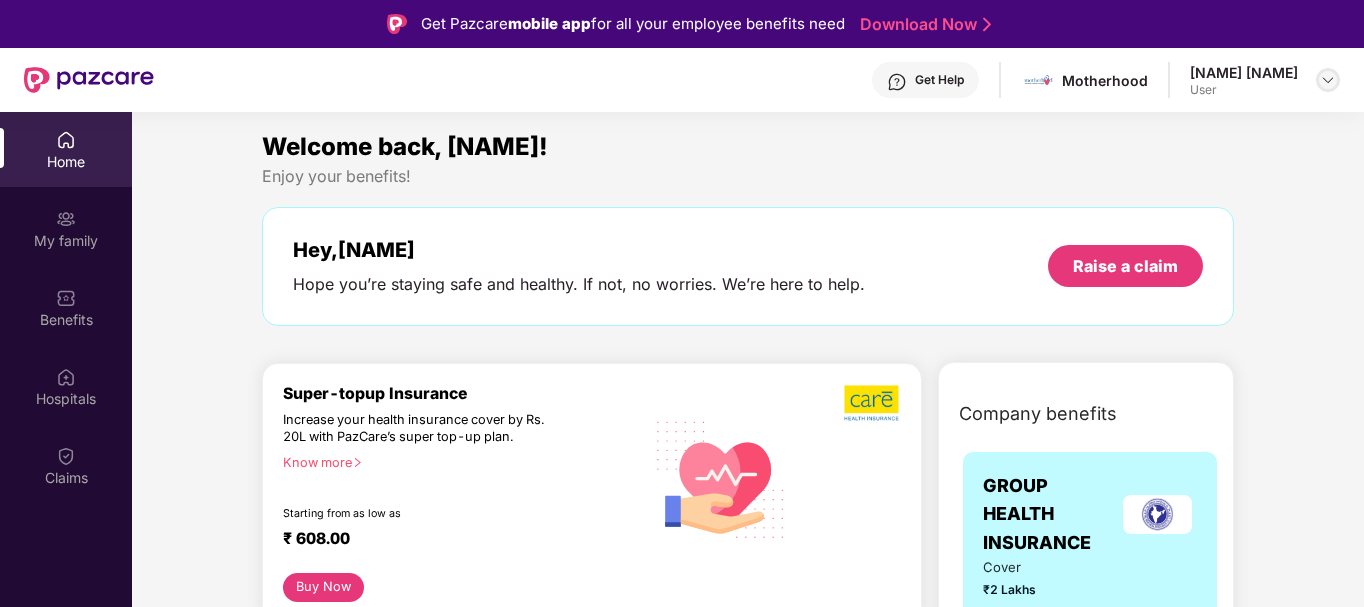 click at bounding box center [1328, 80] 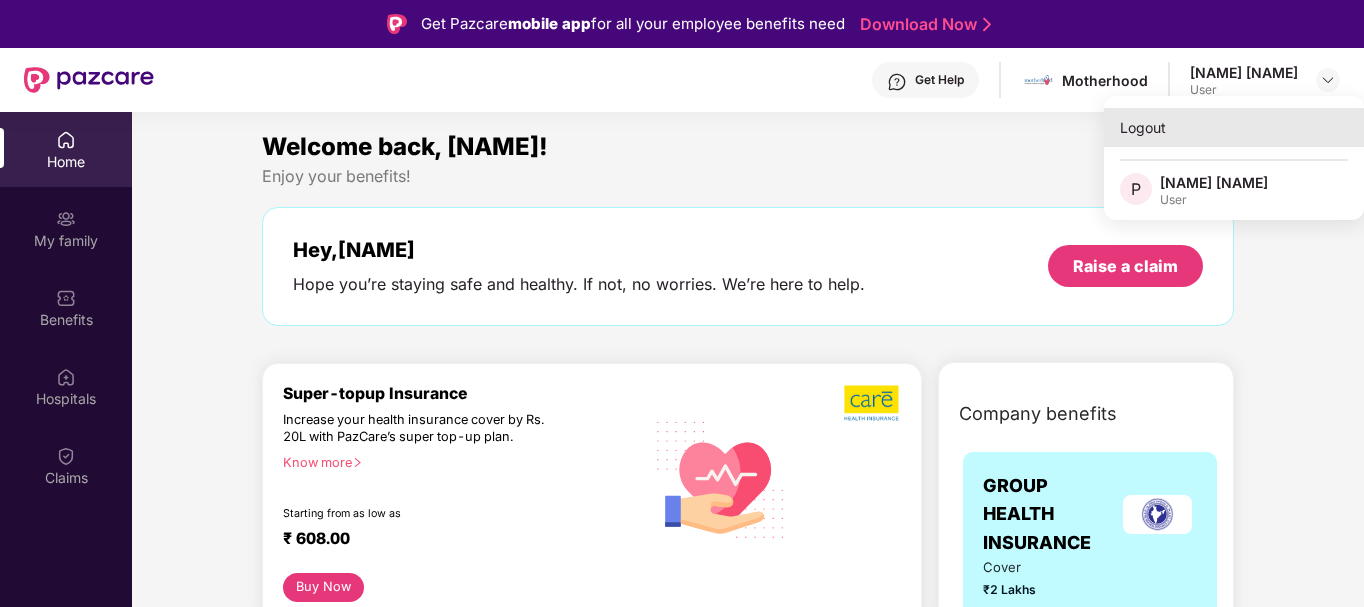 click on "Logout" at bounding box center [1234, 127] 